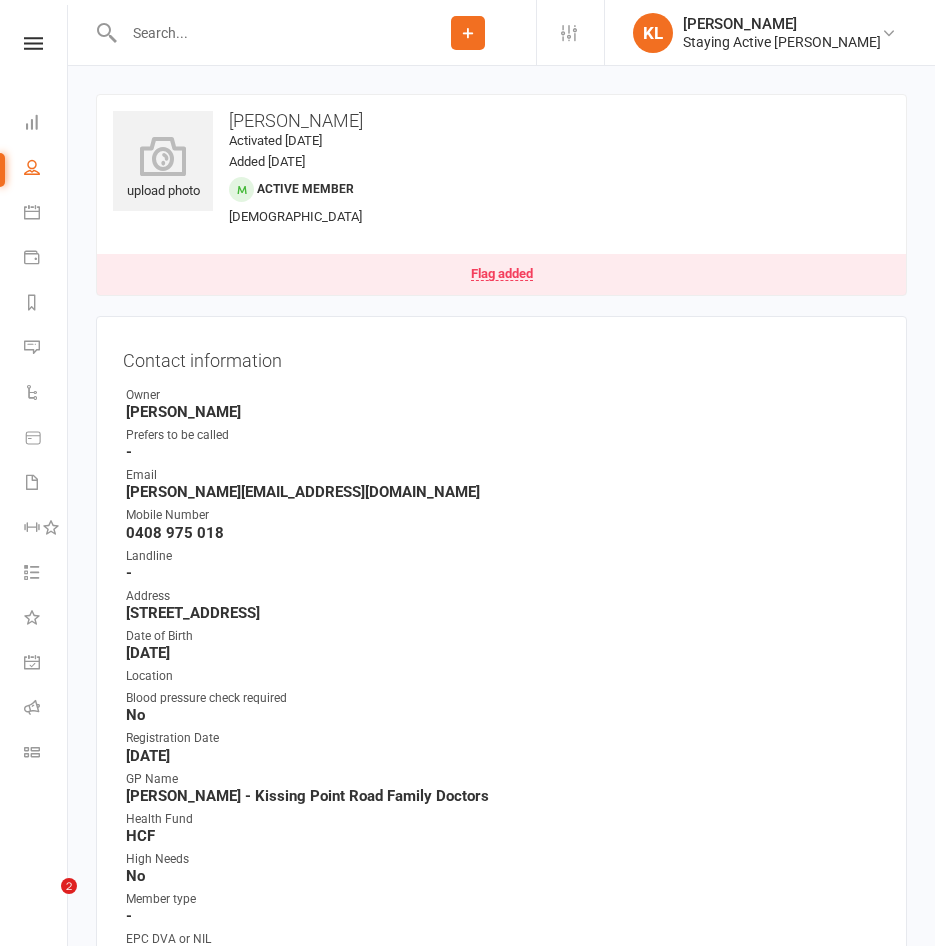 scroll, scrollTop: 1600, scrollLeft: 0, axis: vertical 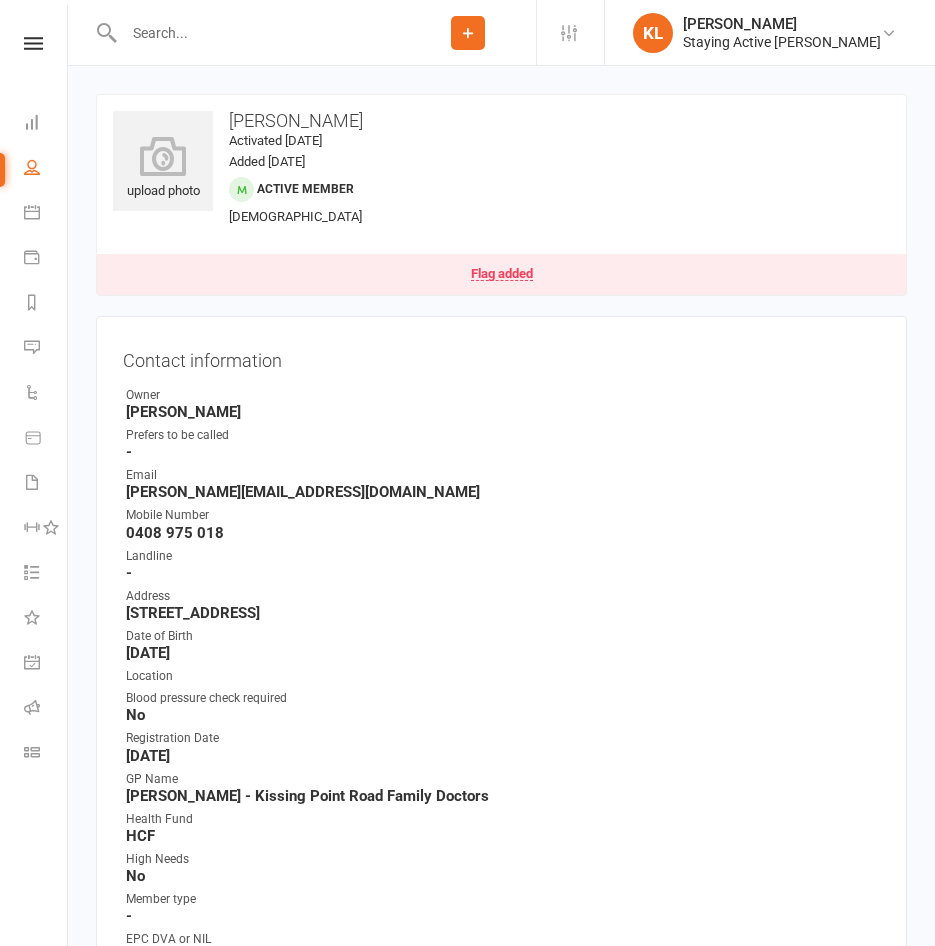 click at bounding box center [259, 33] 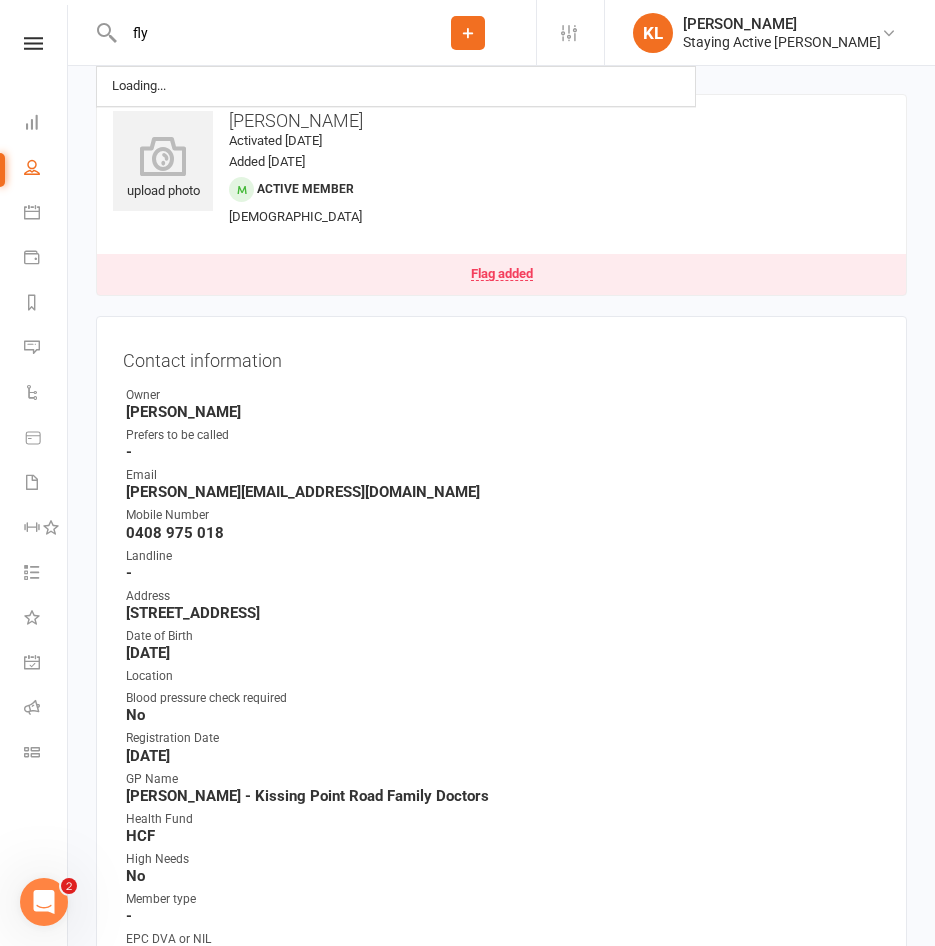 scroll, scrollTop: 0, scrollLeft: 0, axis: both 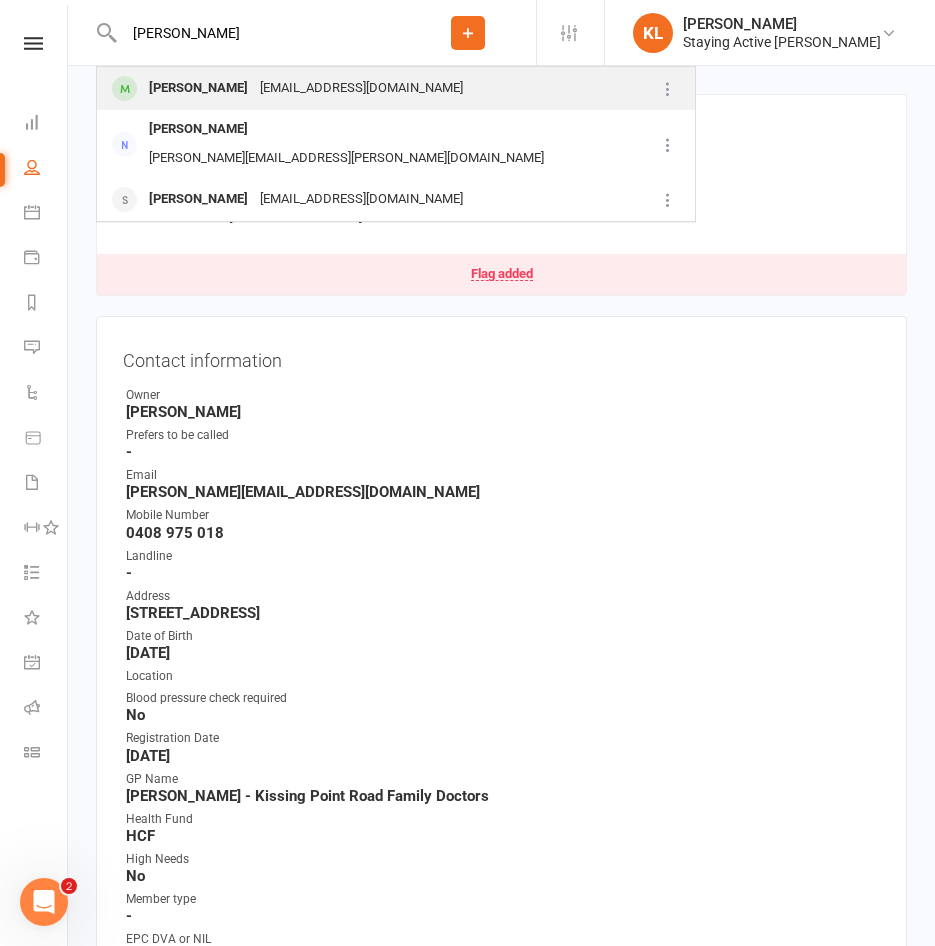 type on "flynn" 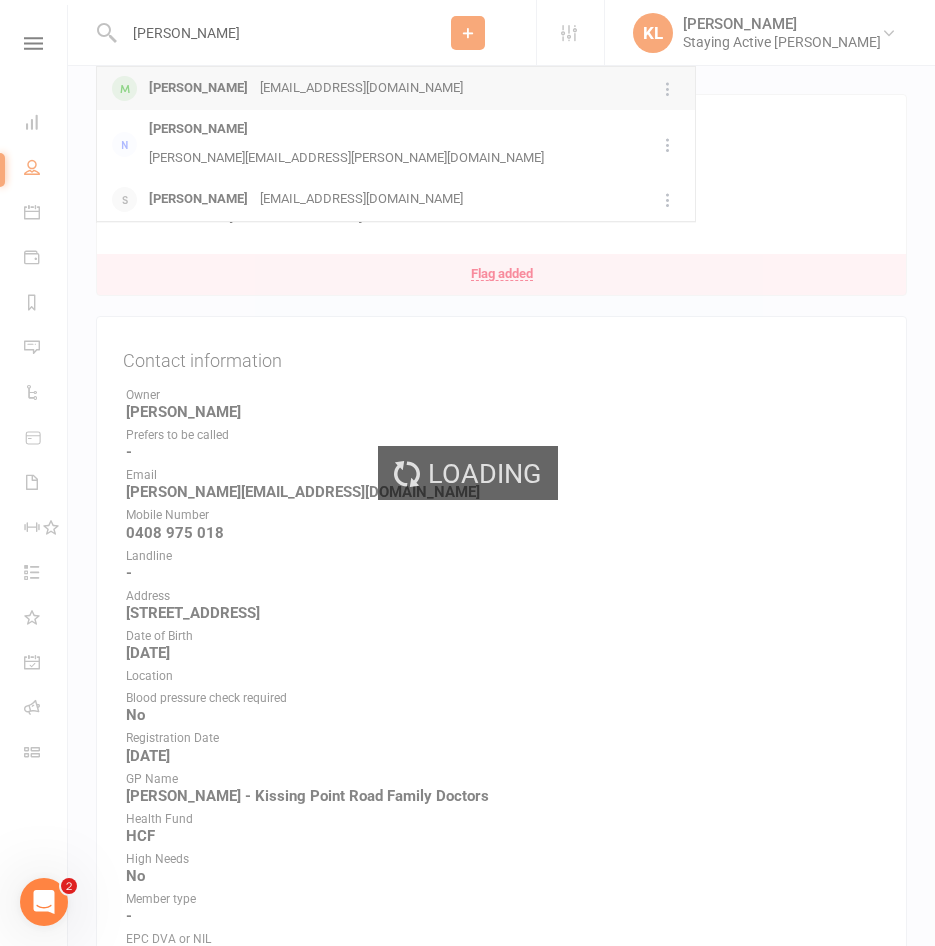 type 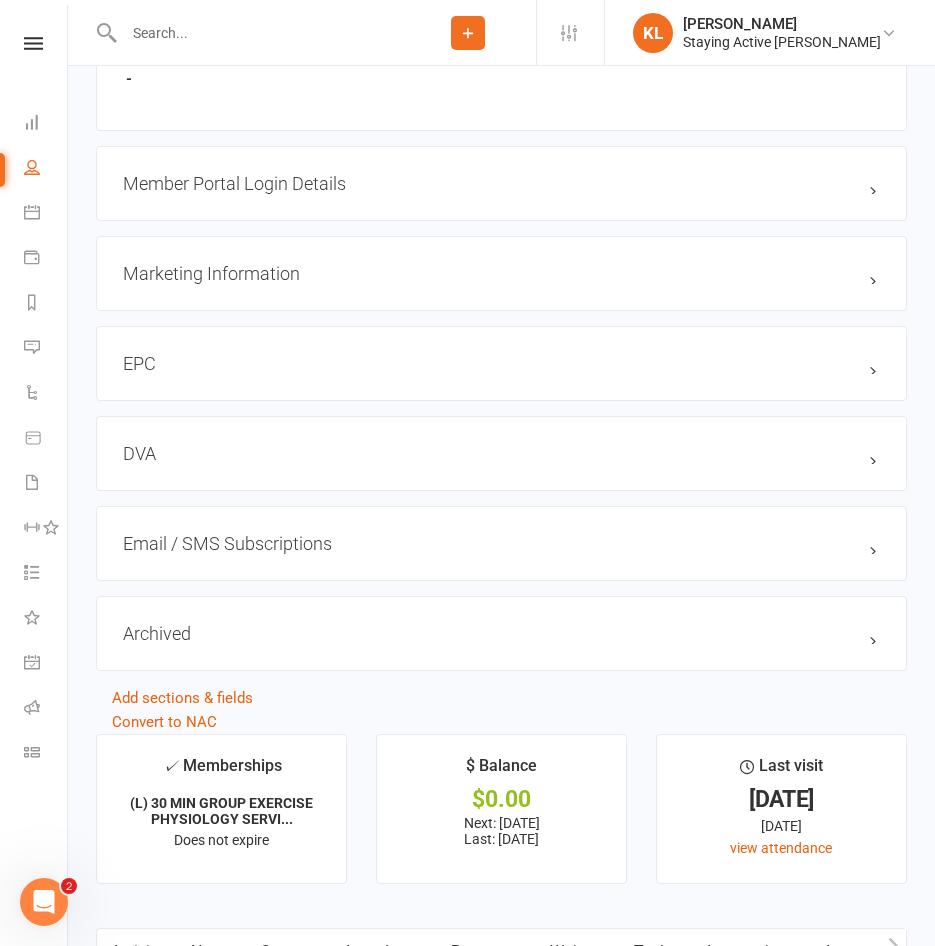 scroll, scrollTop: 2100, scrollLeft: 0, axis: vertical 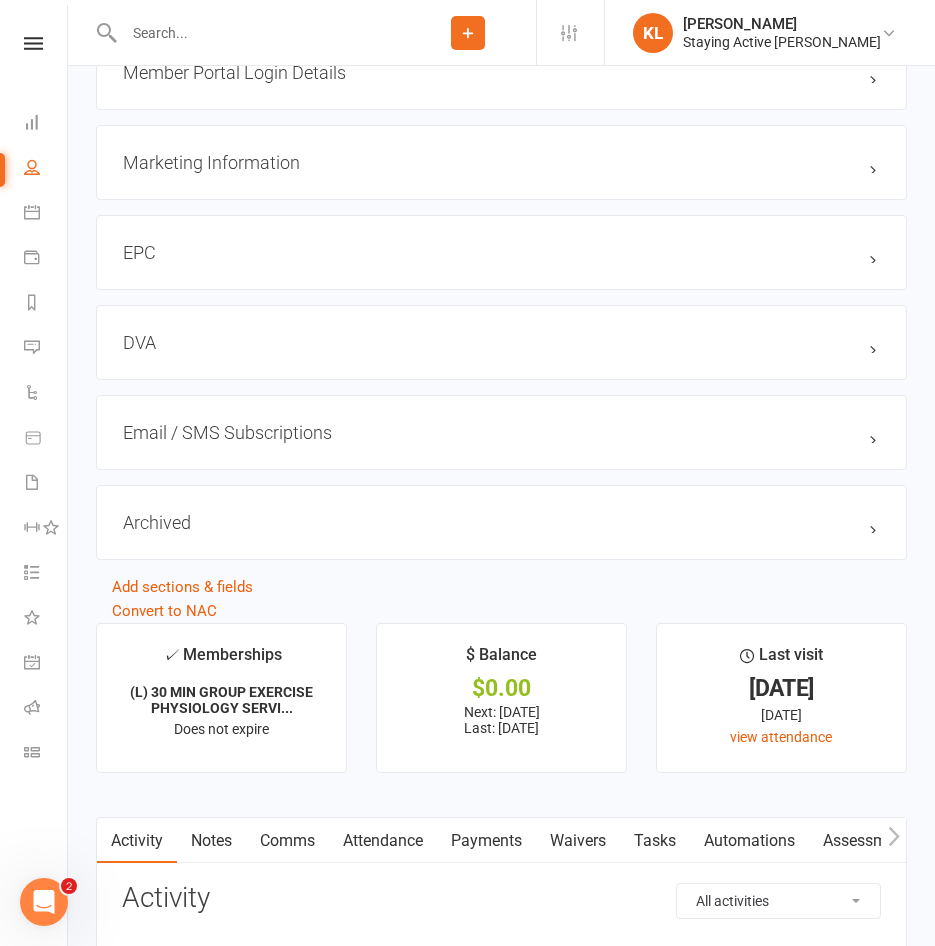 click on "DVA  edit" at bounding box center (501, 342) 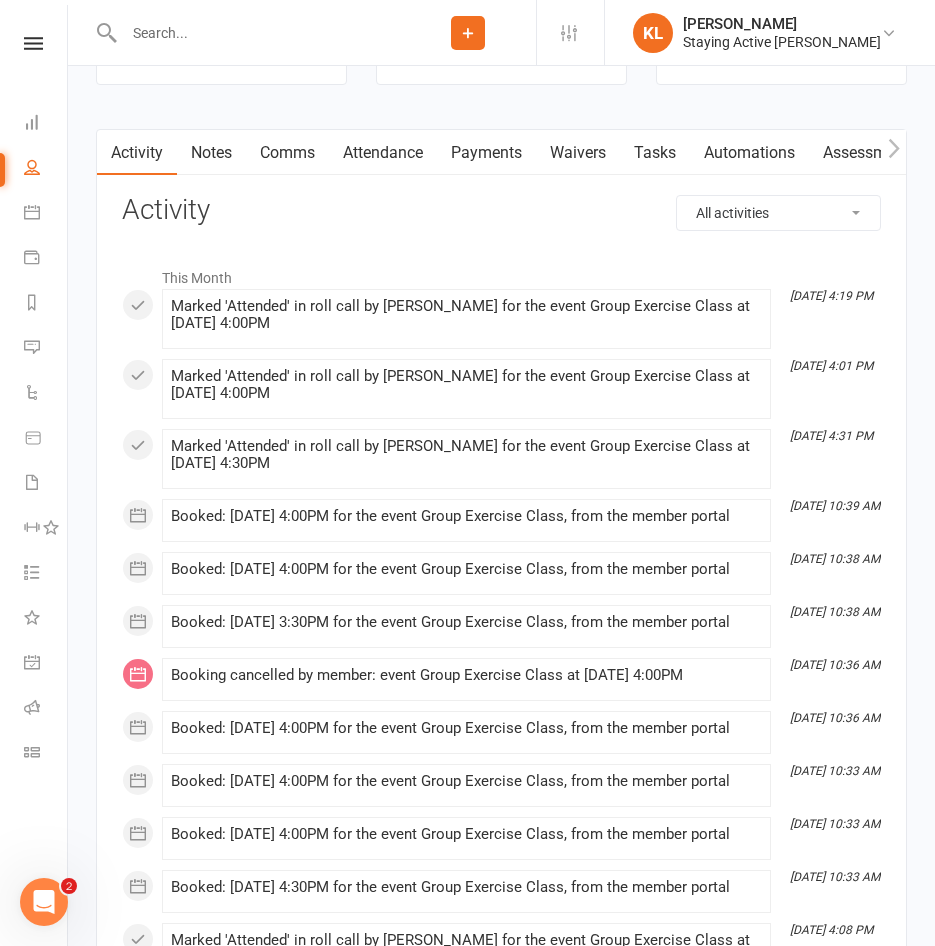 scroll, scrollTop: 2500, scrollLeft: 0, axis: vertical 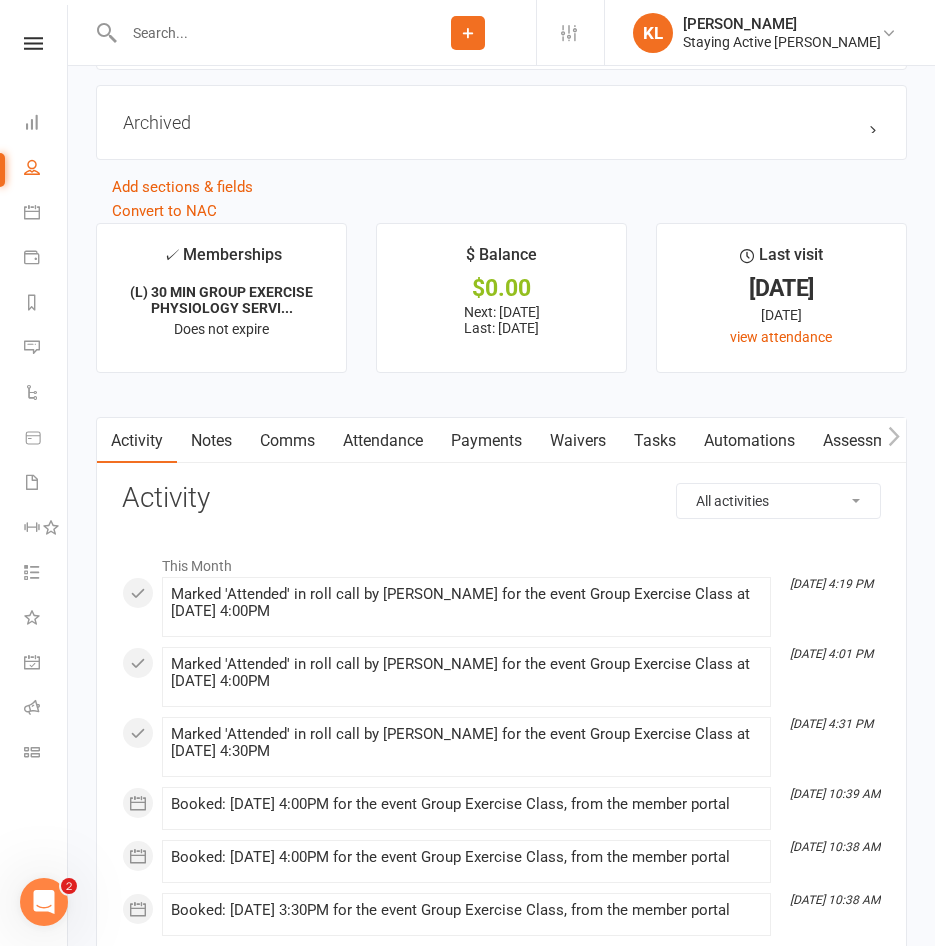 click on "upload photo John Flynn Activated 26 July, 2018 Added 12 July, 2018   Active member 79 years old  Contact information Owner   Kevin Luu Prefers to be called  John
Email  jpflynnoz@gmail.com
Mobile Number  0411246267
Landline  94167342
Address  6A Ortona Rd, Lindfield, 2070
Date of Birth  December 25, 1945
Location  Standard
Blood pressure check required  -
Registration Date  March 20, 2012
GP Name  -
Health Fund  HCF
High Needs  No
Member type  -
EPC DVA or NIL  -
Update Contact Details Flag Archive Manage Comms Settings
Wallet Credit card JOHN FLYNN  xxxx xxxx xxxx 9624  10/2026
Add / Edit Payment Method
Emergency Contact Details  edit Name Sue Drury
Relationship  Wife
Phone 94167342
Membership      (L) 30 MIN GROUP EXERCISE PHYSIOLOGY SERVICES Feb 5 2024 — Never This  week Booked: 3 Attended: 0 0 classes remaining    Cancel membership Upgrade / Downgrade Show expired memberships Add new membership
Suspensions  Show previous suspensions Add new suspension
edit" at bounding box center (501, -1092) 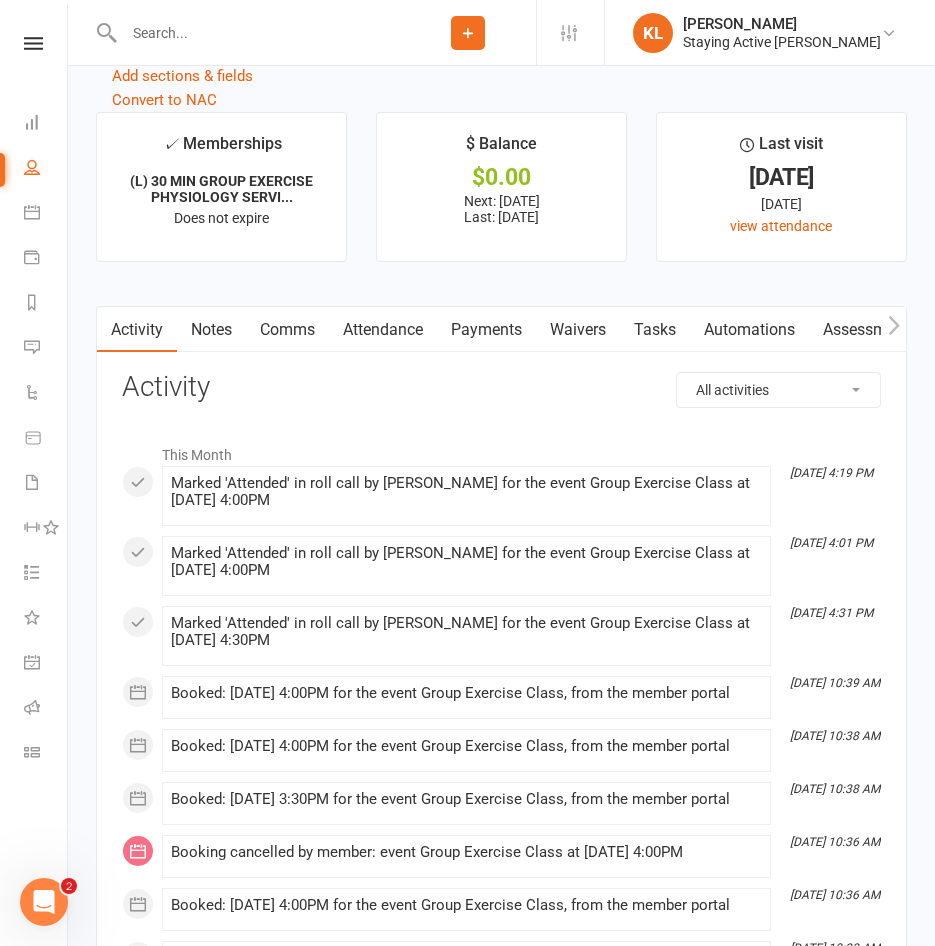 scroll, scrollTop: 2600, scrollLeft: 0, axis: vertical 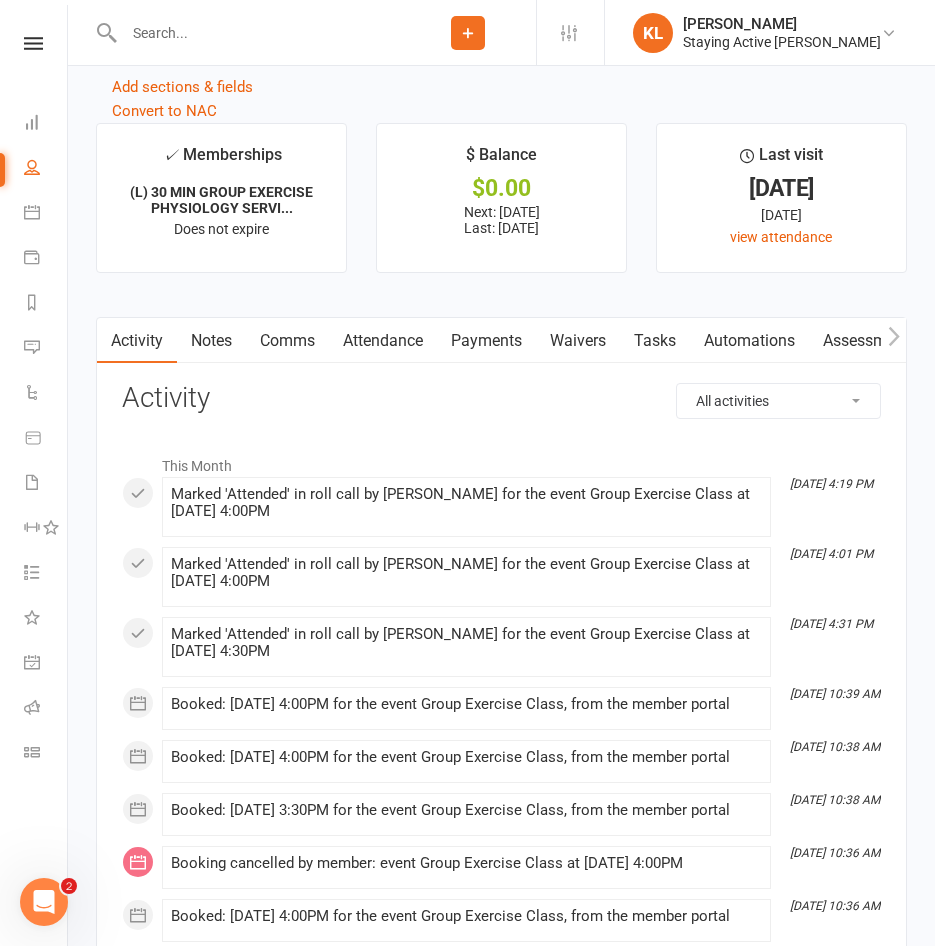 click on "This Month Jul 11, 4:19 PM Marked 'Attended' in roll call by Shantelle King for the event Group Exercise Class at 11 Jul 2025 at 4:00PM   Jul 9, 4:01 PM Marked 'Attended' in roll call by Leena Yang for the event Group Exercise Class at 09 Jul 2025 at 4:00PM   Jul 7, 4:31 PM Marked 'Attended' in roll call by Kevin Luu for the event Group Exercise Class at 07 Jul 2025 at 4:30PM   Jul 5, 10:39 AM Booked: 18 Jul 2025 at 4:00PM for the event Group Exercise Class, from the member portal   Jul 5, 10:38 AM Booked: 16 Jul 2025 at 4:00PM for the event Group Exercise Class, from the member portal   Jul 5, 10:38 AM Booked: 14 Jul 2025 at 3:30PM for the event Group Exercise Class, from the member portal   Jul 5, 10:36 AM Booking cancelled by member: event Group Exercise Class at 14 Jul 2025 at 4:00PM   Jul 5, 10:36 AM Booked: 14 Jul 2025 at 4:00PM for the event Group Exercise Class, from the member portal   Jul 5, 10:33 AM Booked: 11 Jul 2025 at 4:00PM for the event Group Exercise Class, from the member portal" at bounding box center [501, 1261] 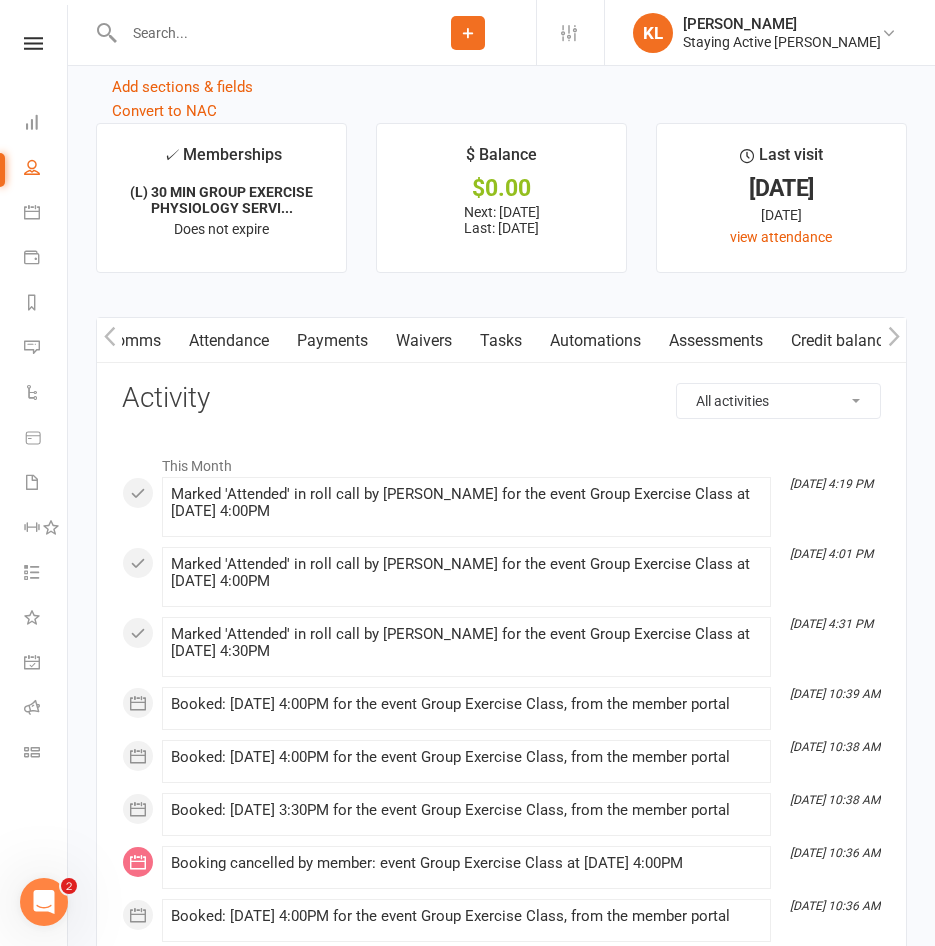 scroll, scrollTop: 0, scrollLeft: 160, axis: horizontal 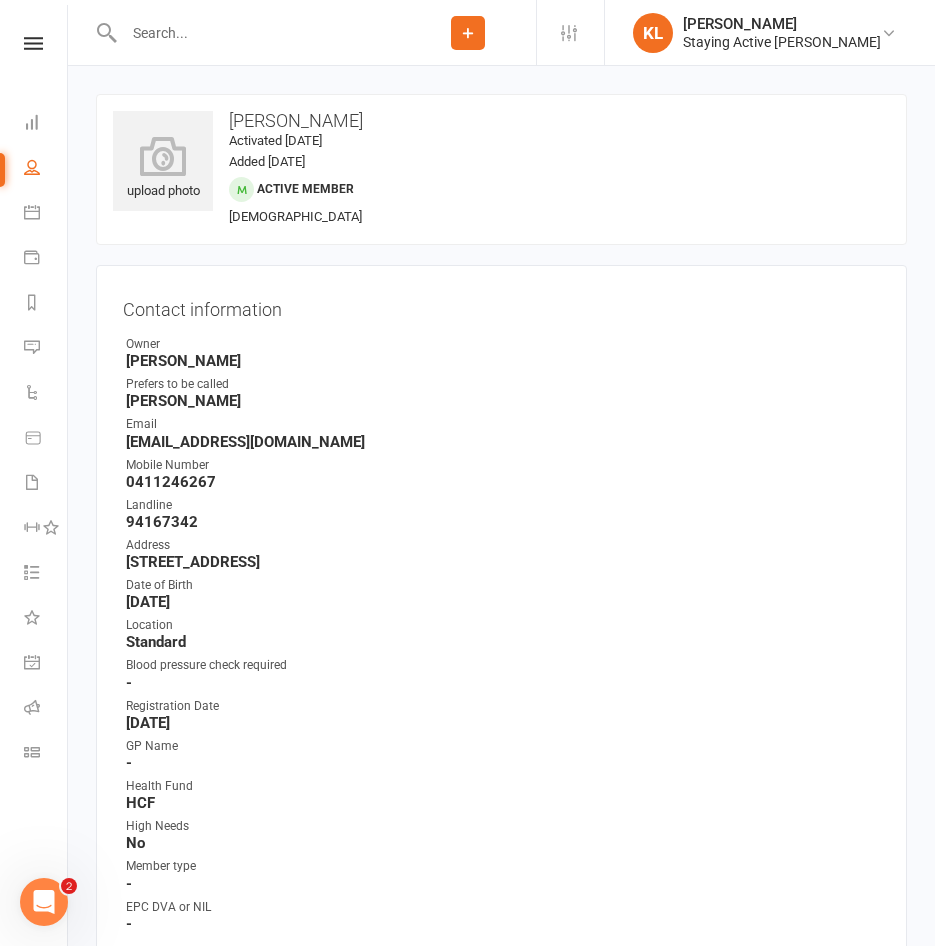 click on "[PERSON_NAME]" at bounding box center (503, 361) 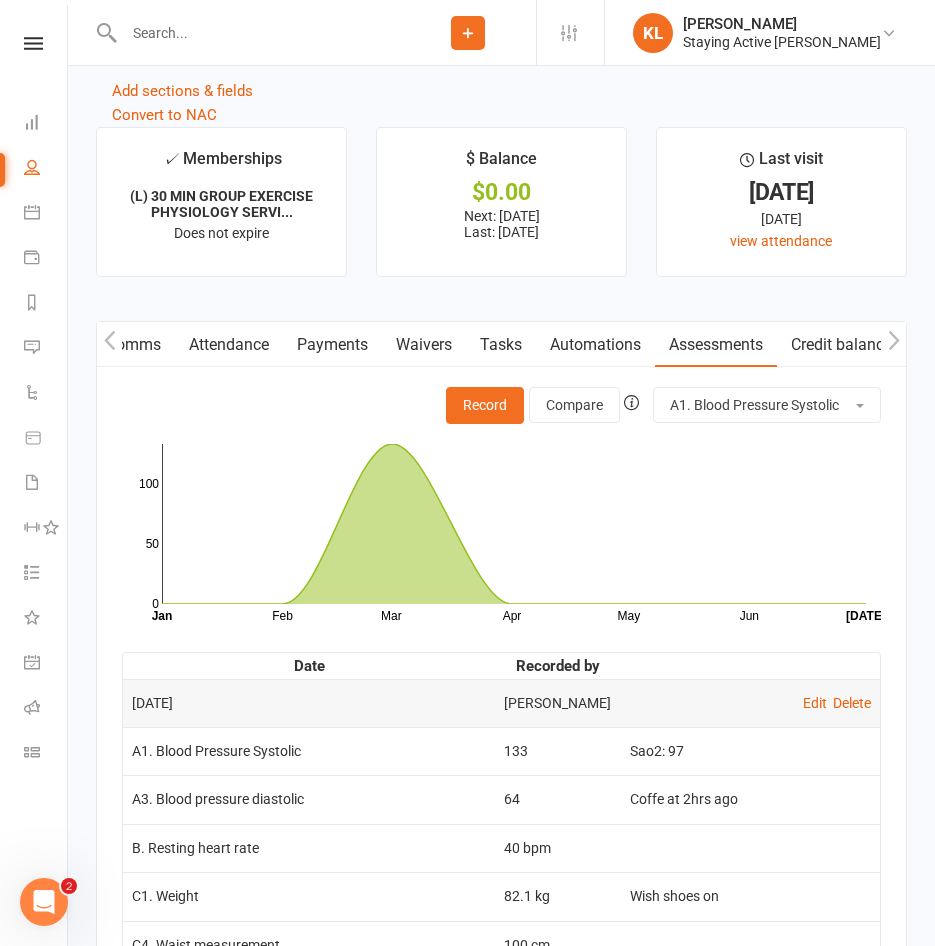 scroll, scrollTop: 2700, scrollLeft: 0, axis: vertical 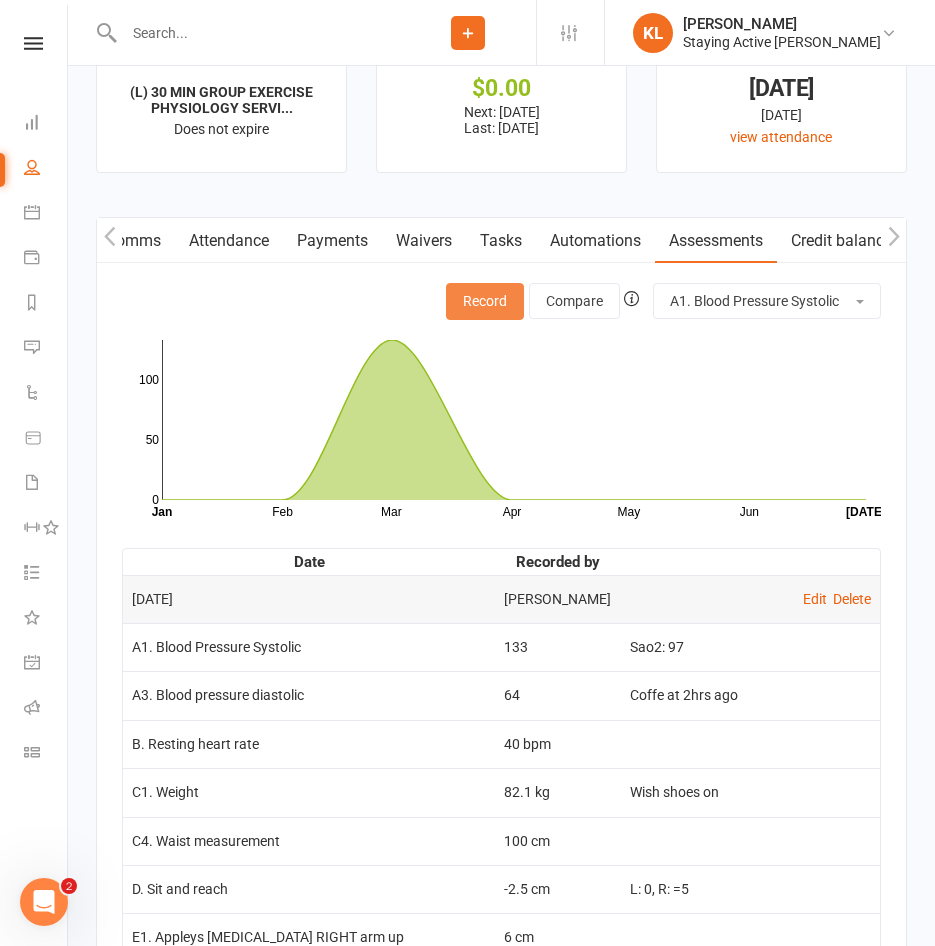 click on "Record" at bounding box center (485, 301) 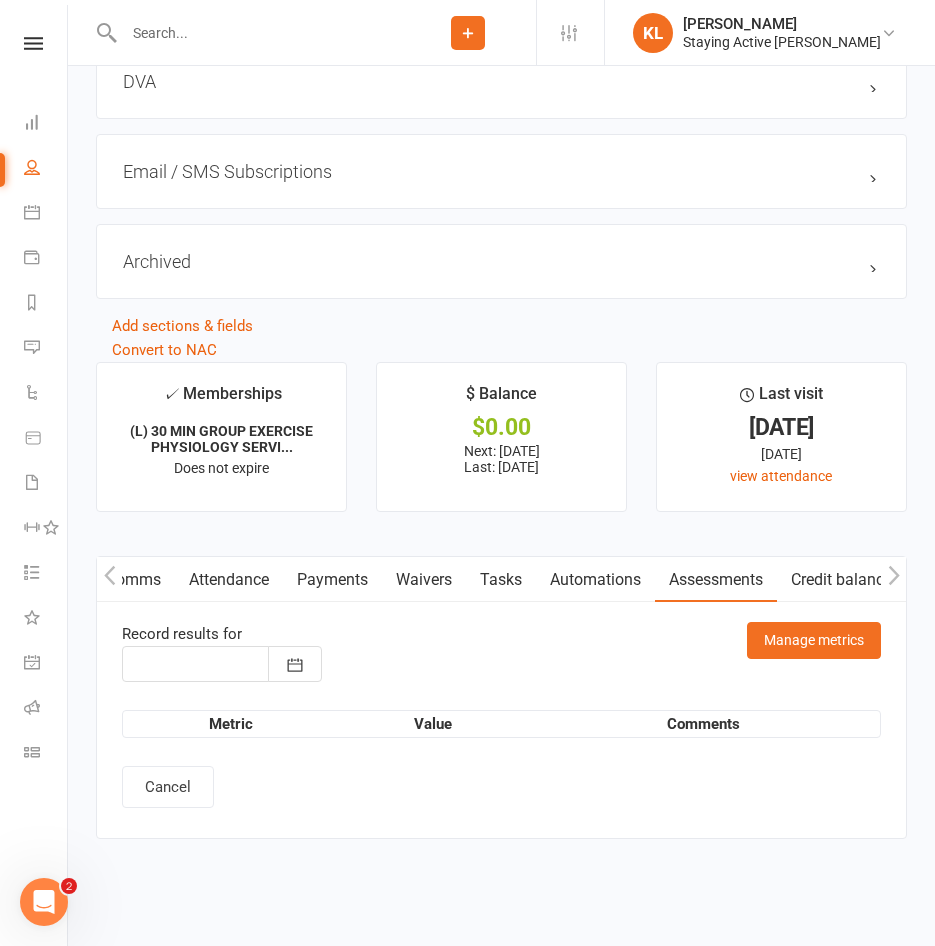 type on "14 Jul 2025" 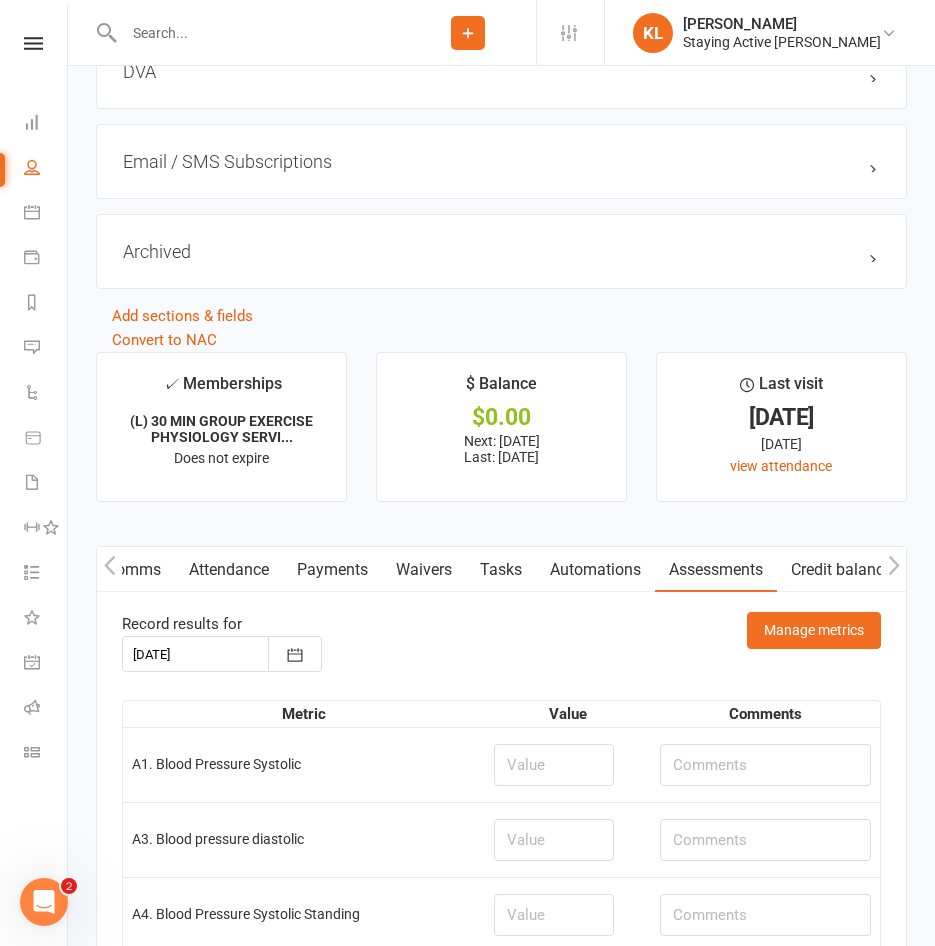 scroll, scrollTop: 2700, scrollLeft: 0, axis: vertical 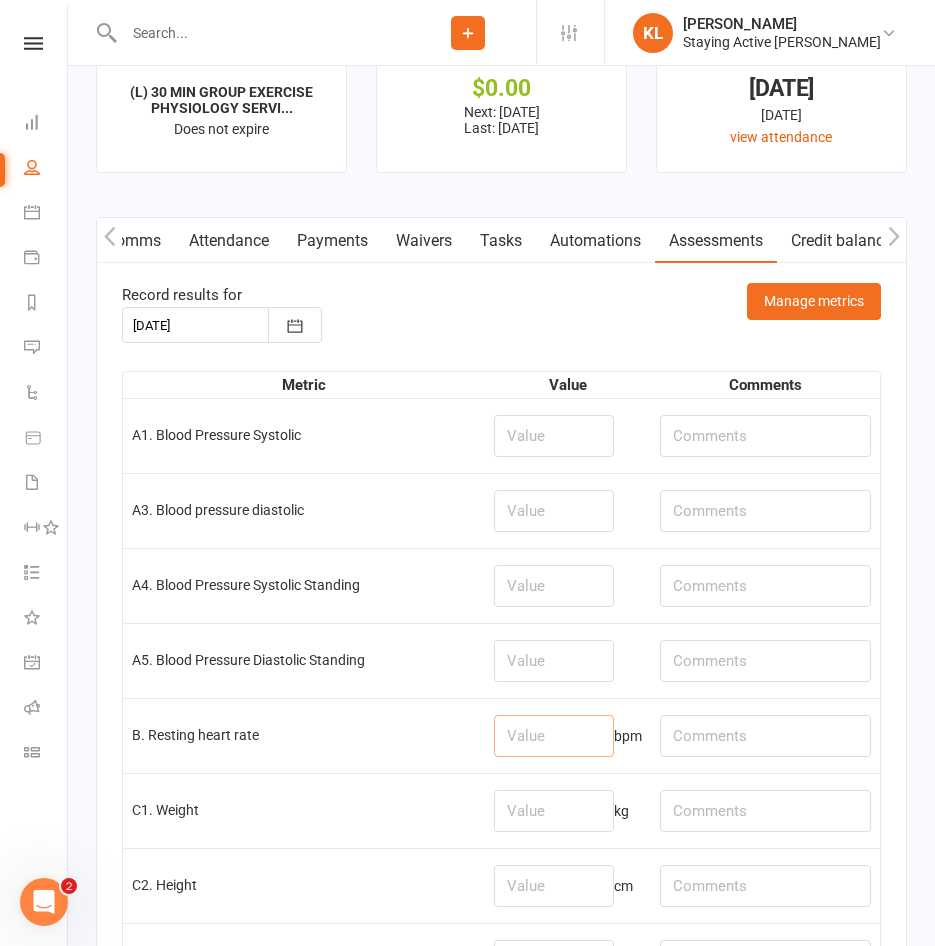 click at bounding box center [554, 736] 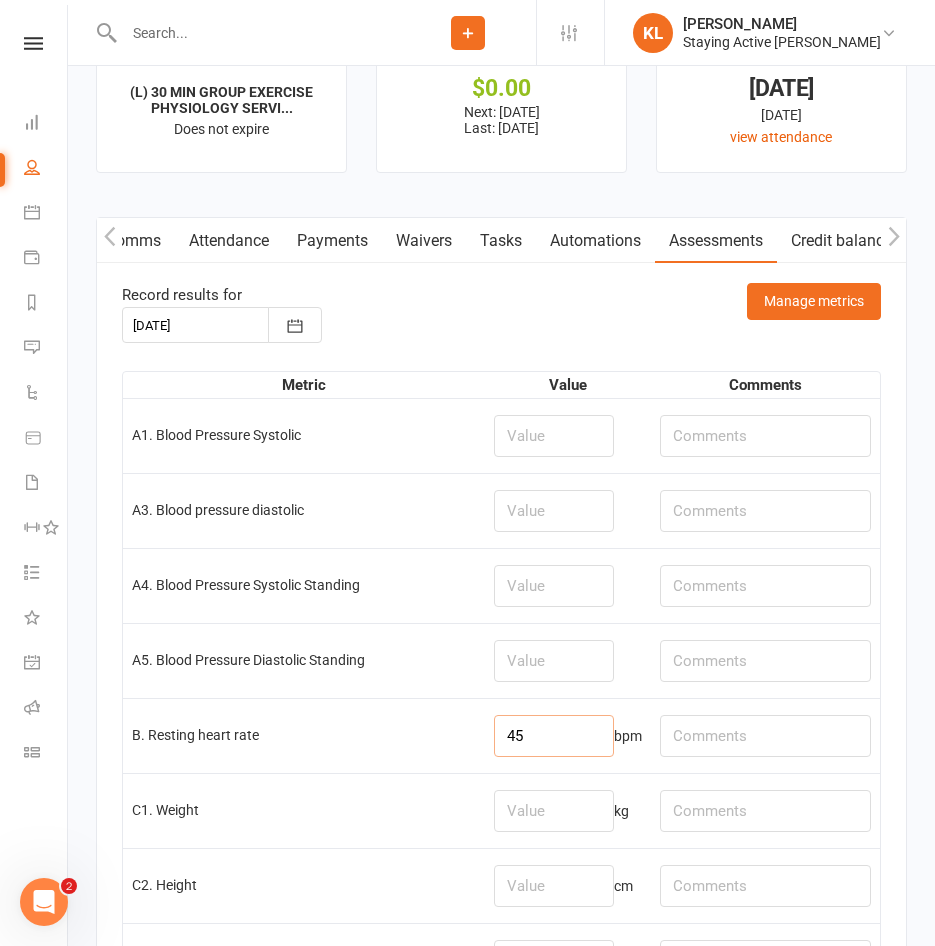 type on "45" 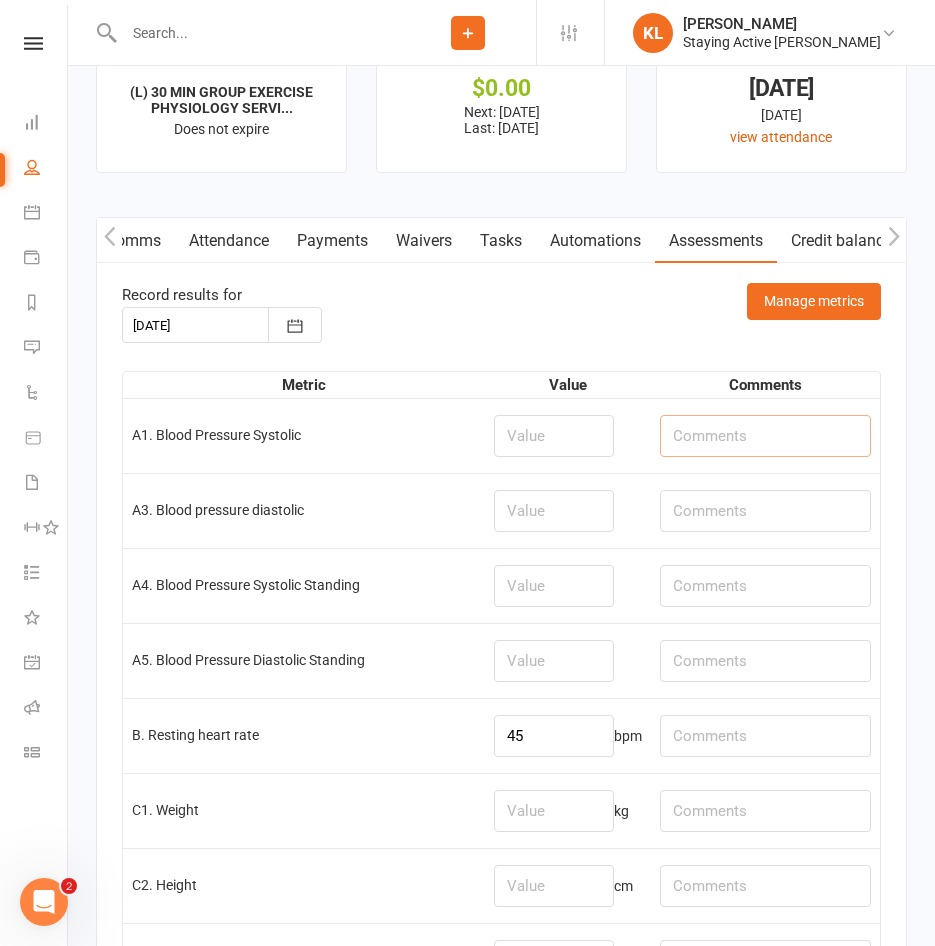 click at bounding box center [765, 436] 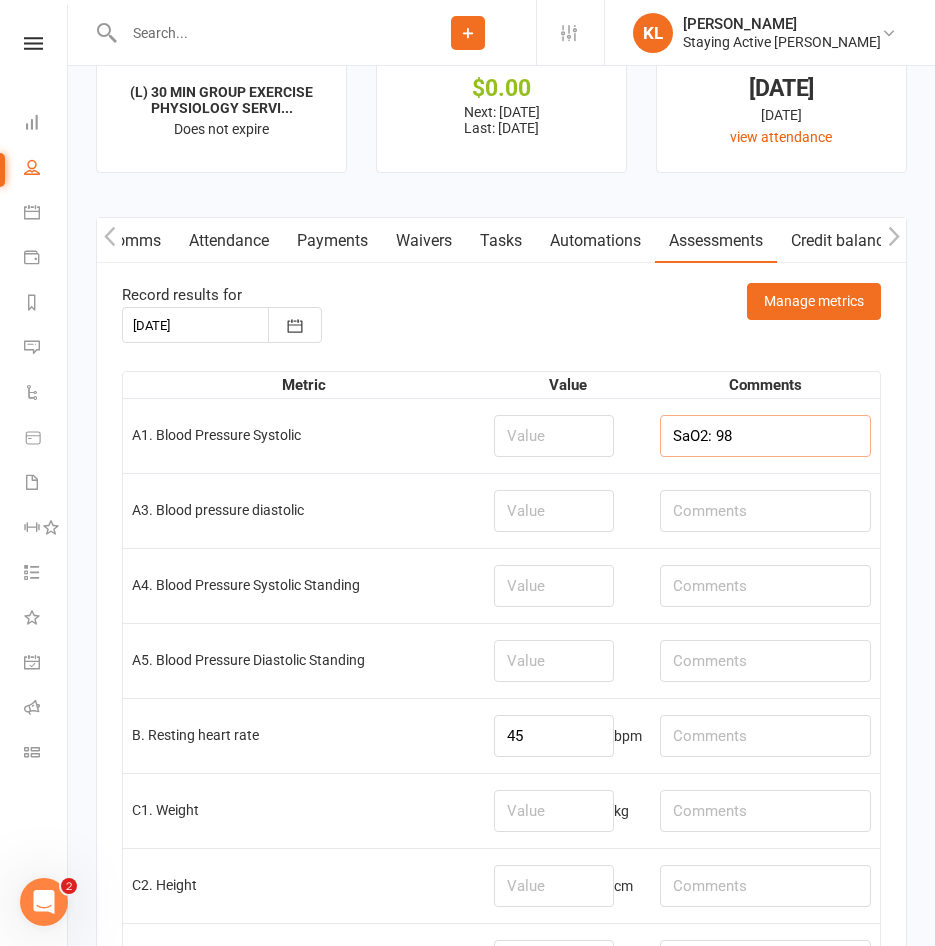 type on "SaO2: 98" 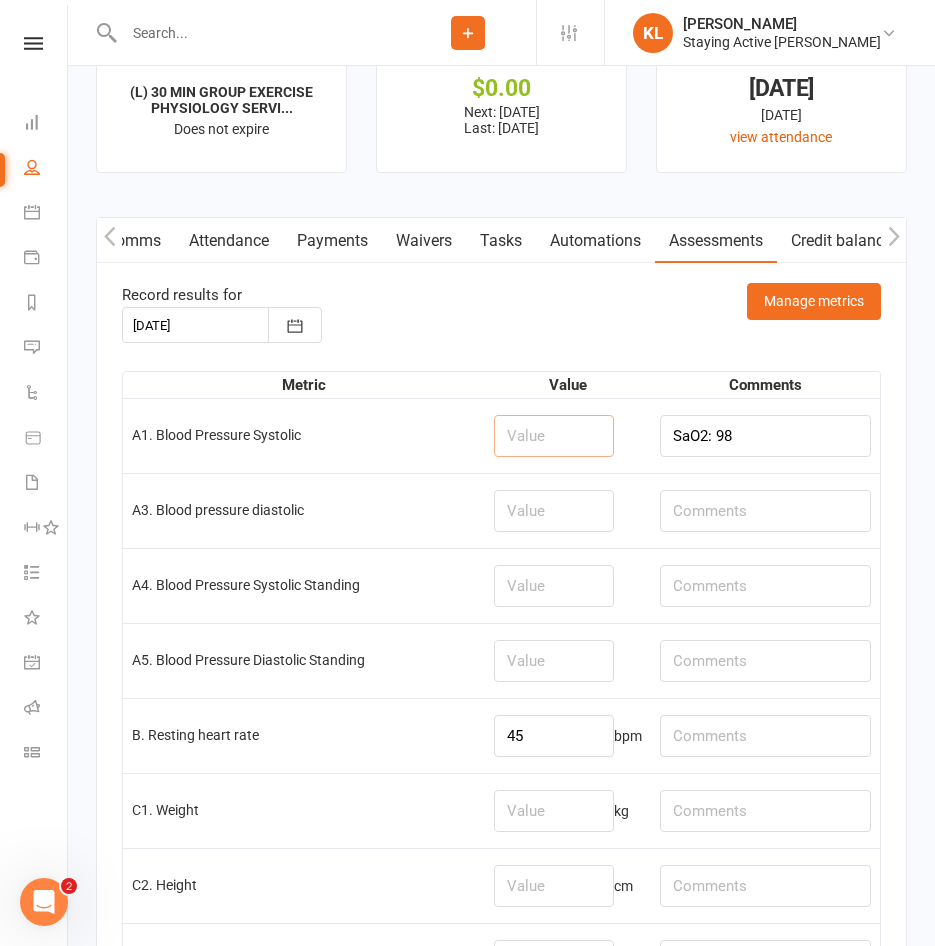 click at bounding box center [554, 436] 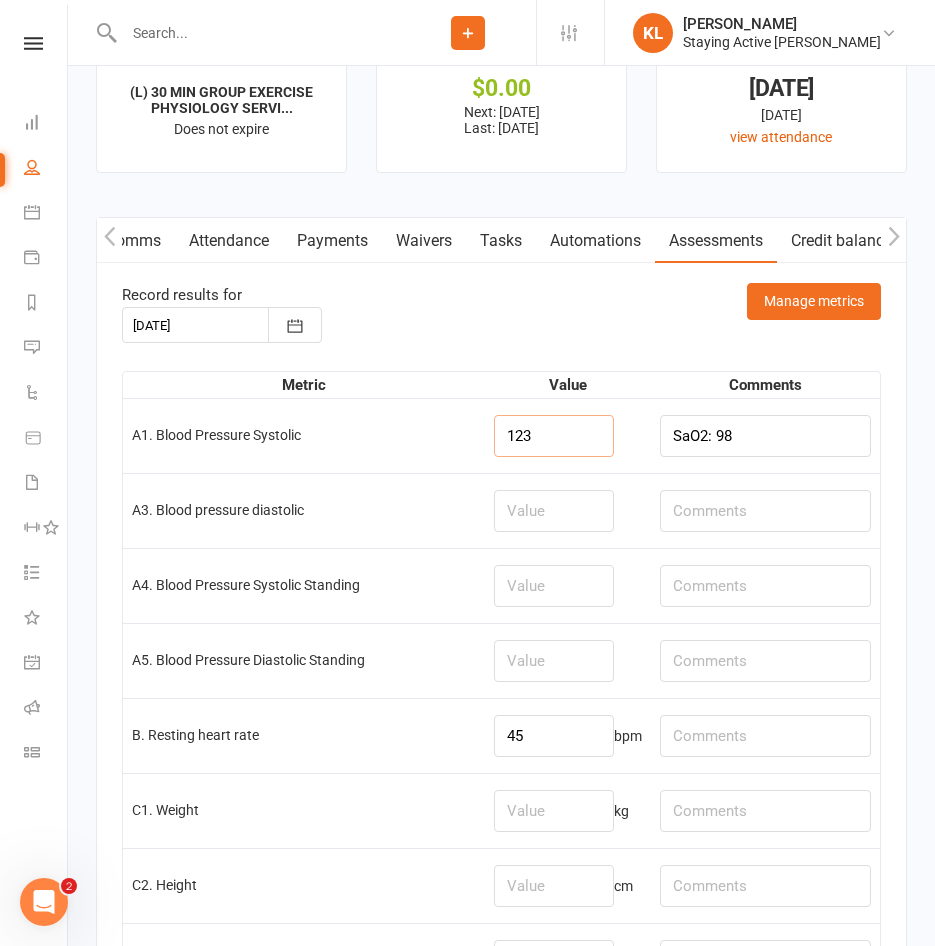 type on "123" 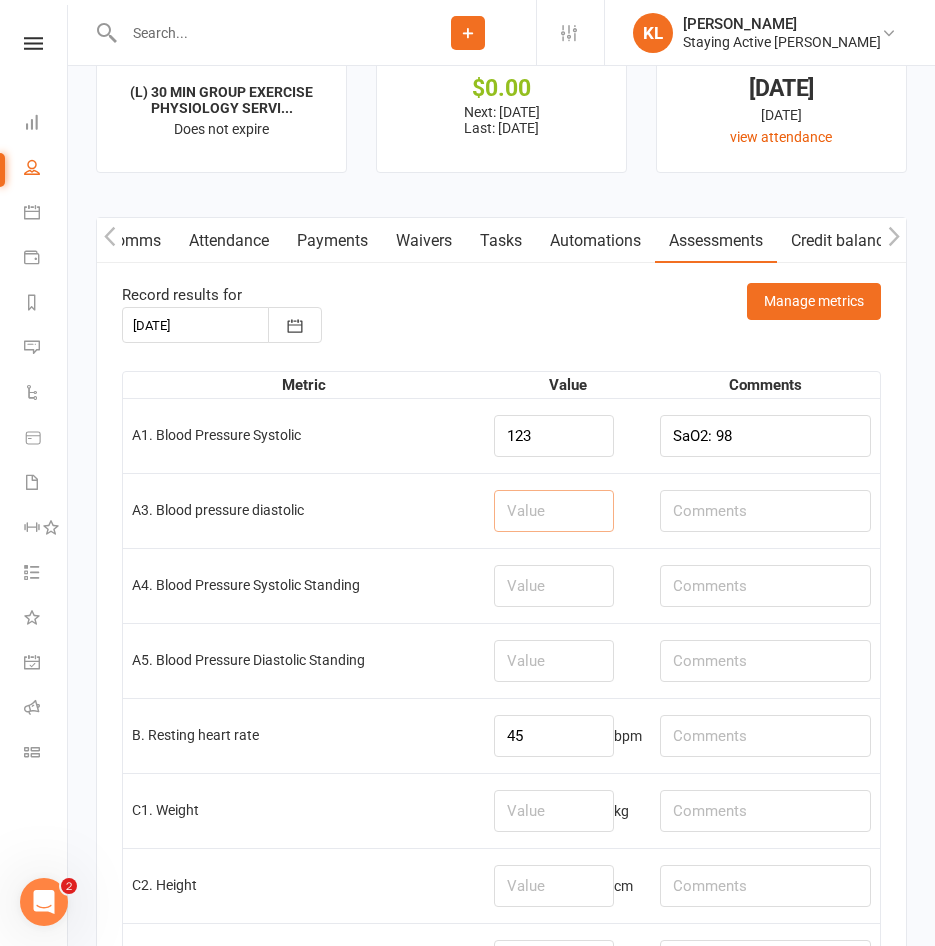 click at bounding box center (554, 511) 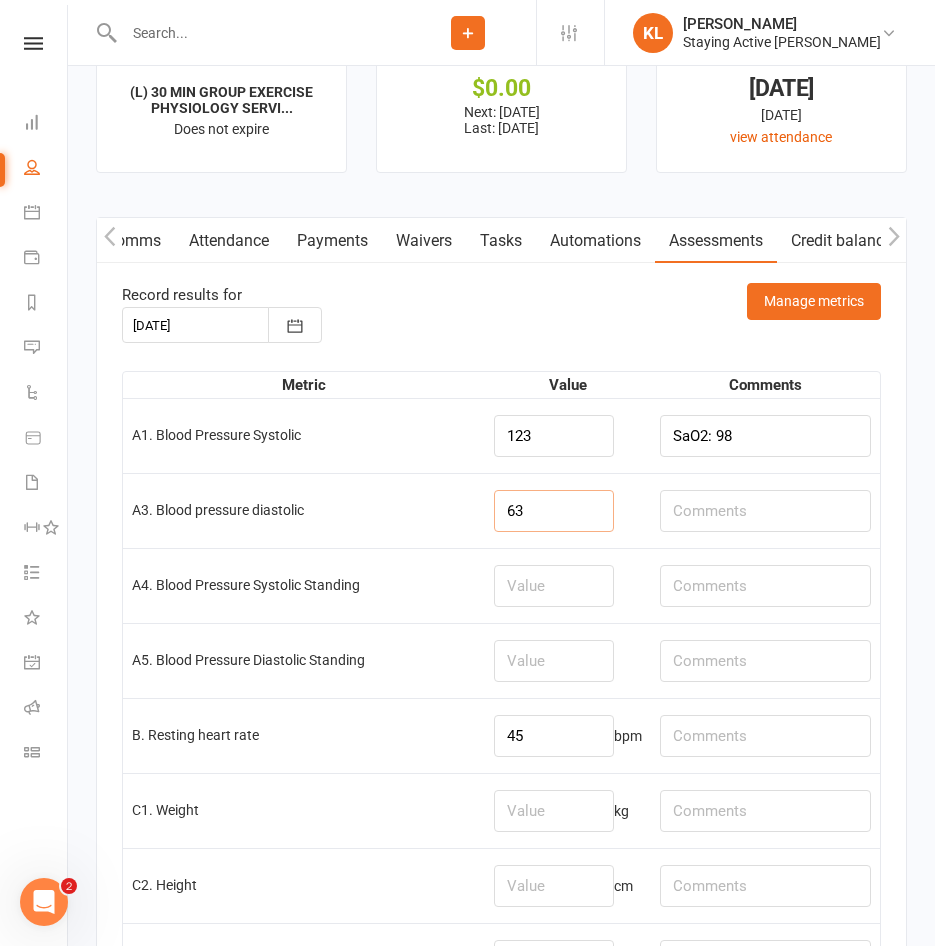 type on "63" 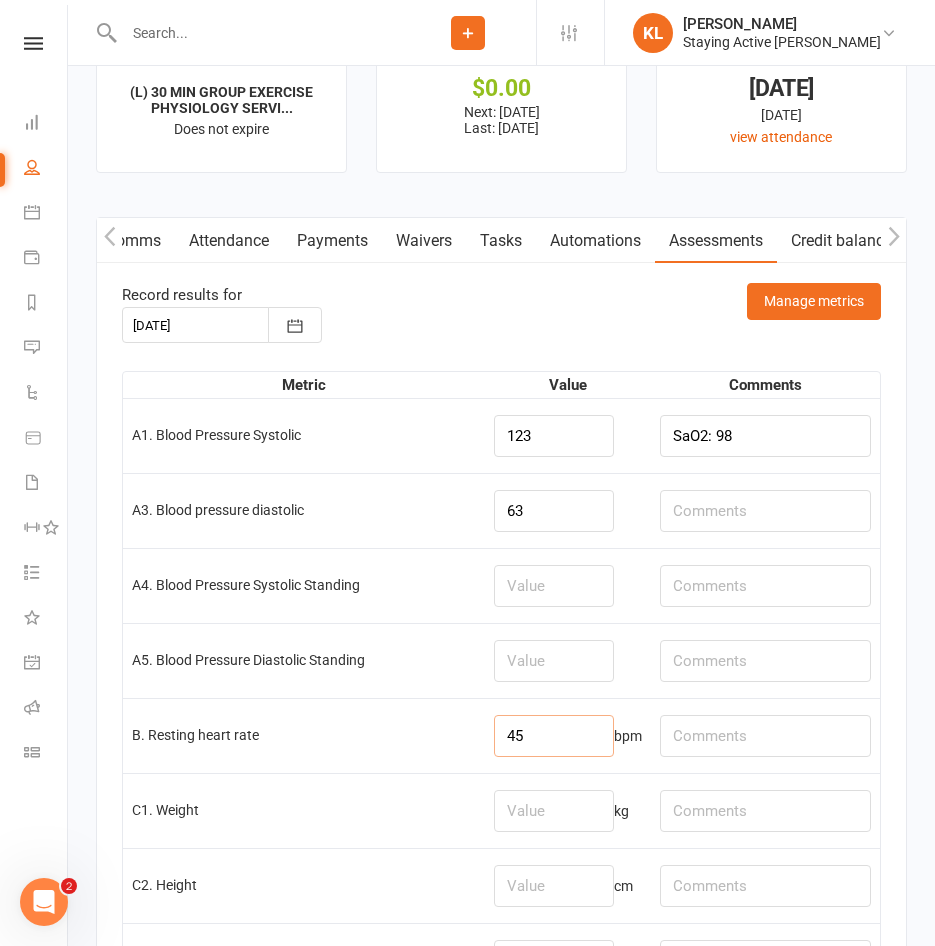click on "45" at bounding box center (554, 736) 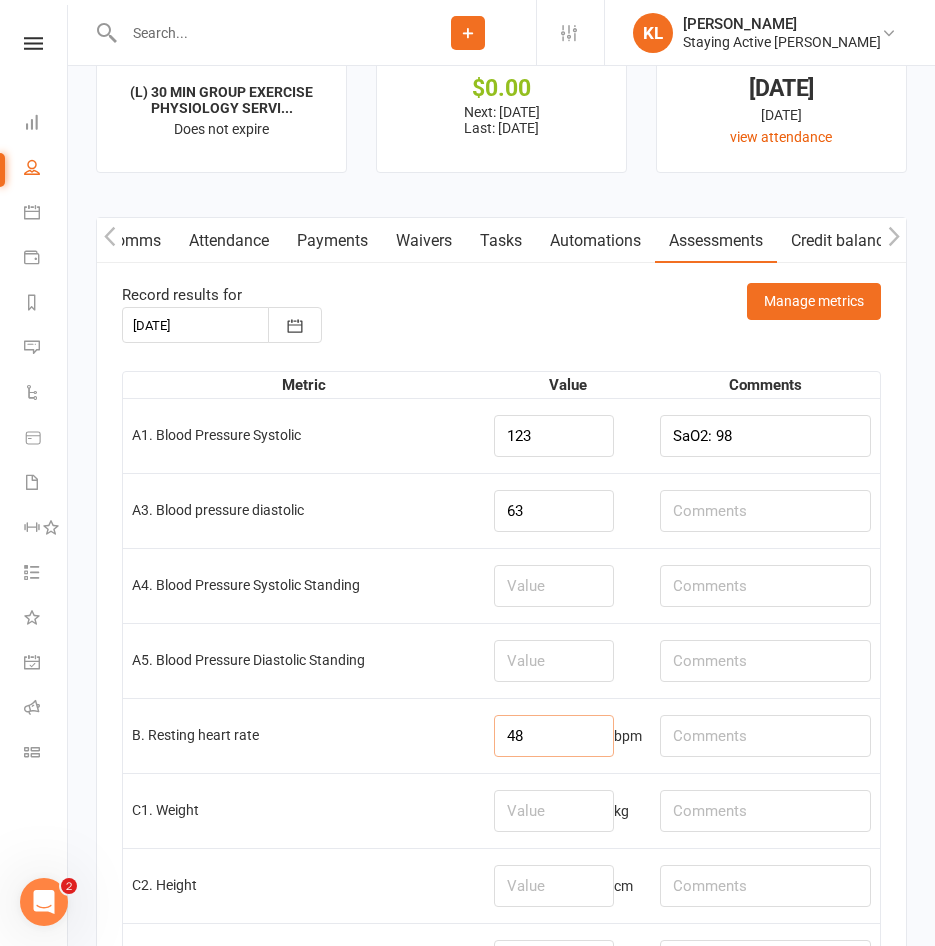 type on "48" 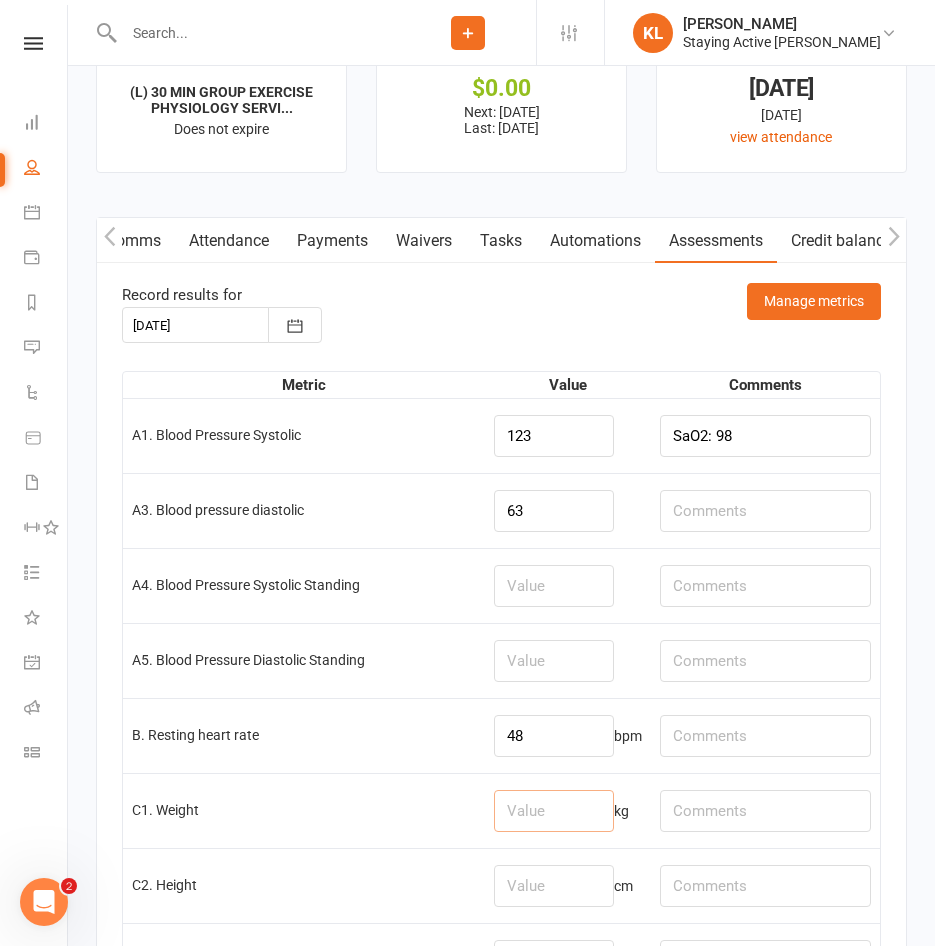 drag, startPoint x: 538, startPoint y: 808, endPoint x: 538, endPoint y: 775, distance: 33 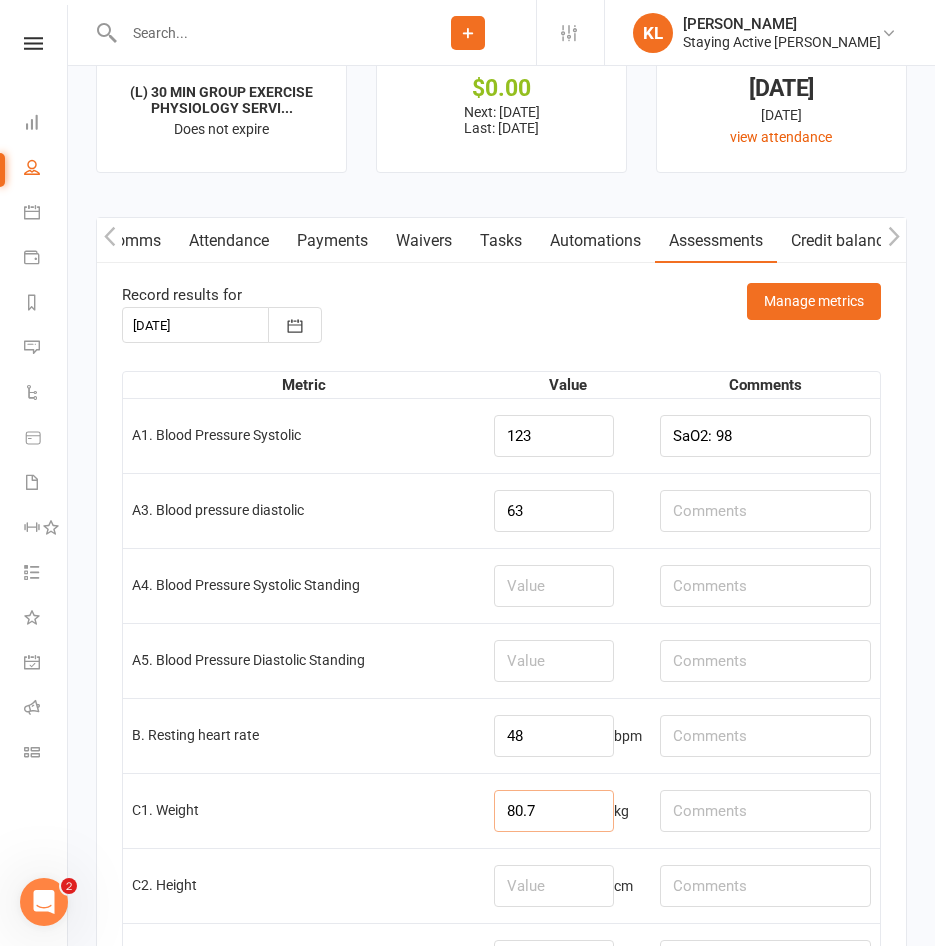 type on "80.7" 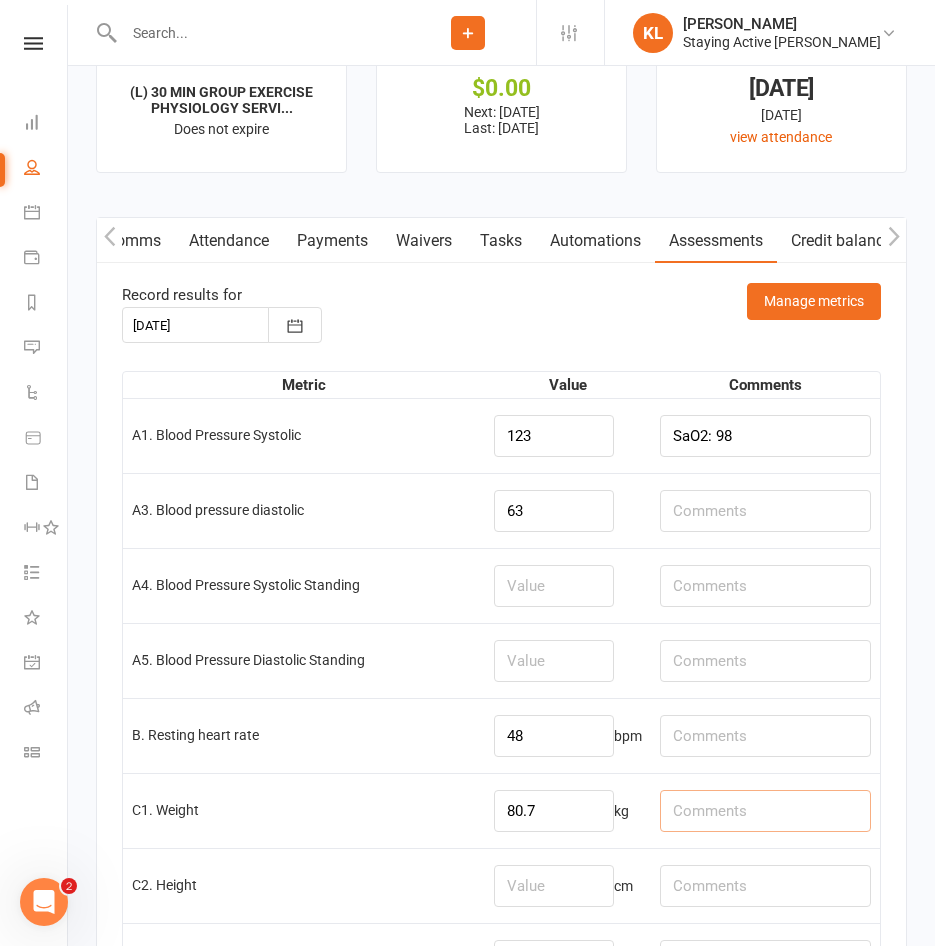 click at bounding box center [765, 811] 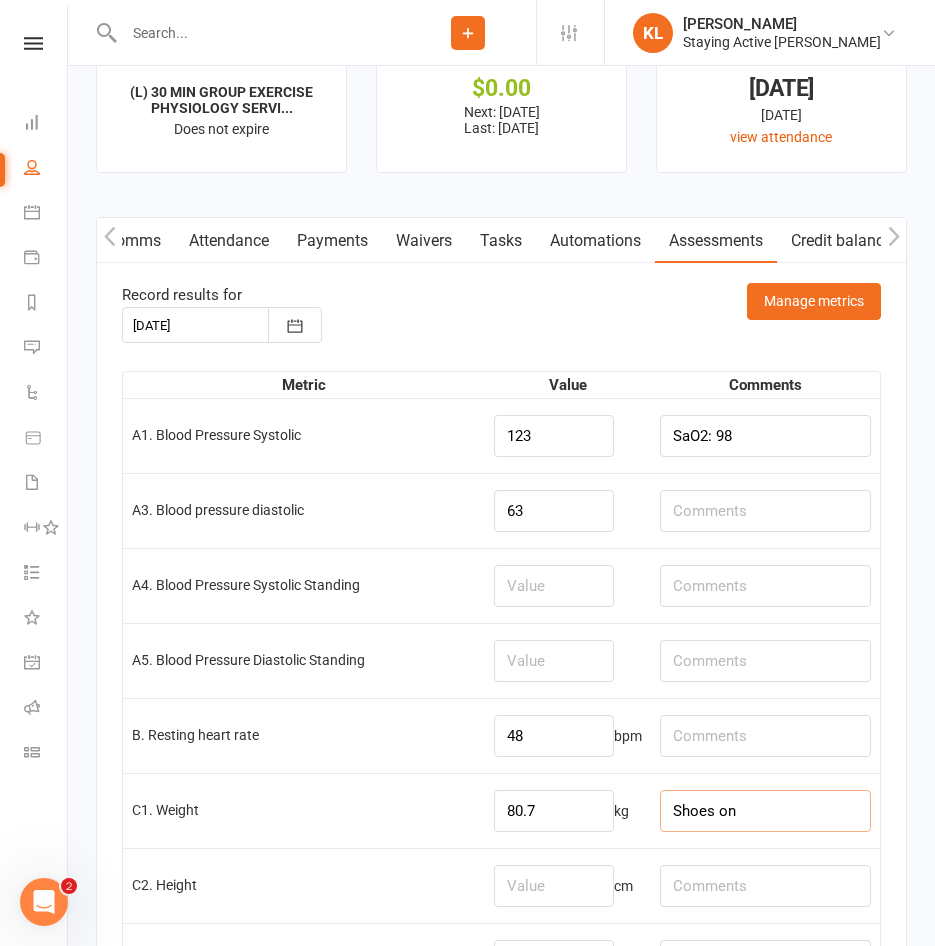 type on "Shoes on" 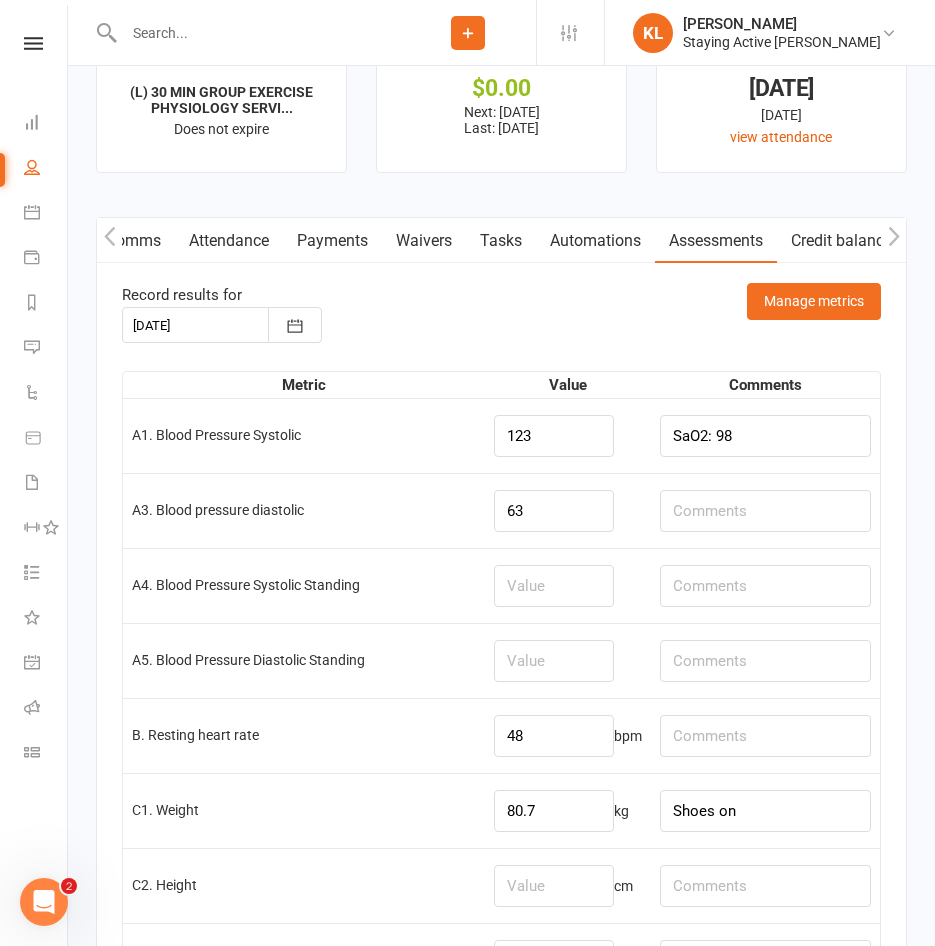 click on "14 Jul 2025
July 2025
Sun Mon Tue Wed Thu Fri Sat
27
29
30
01
02
03
04
05
28
06
07
08
09
10
11
12
29
13
14
15
16
17
18
19
30
20
21
22
23
24
25
26
31
27
28
29
30
31
01
02
32
03 04" at bounding box center (501, 325) 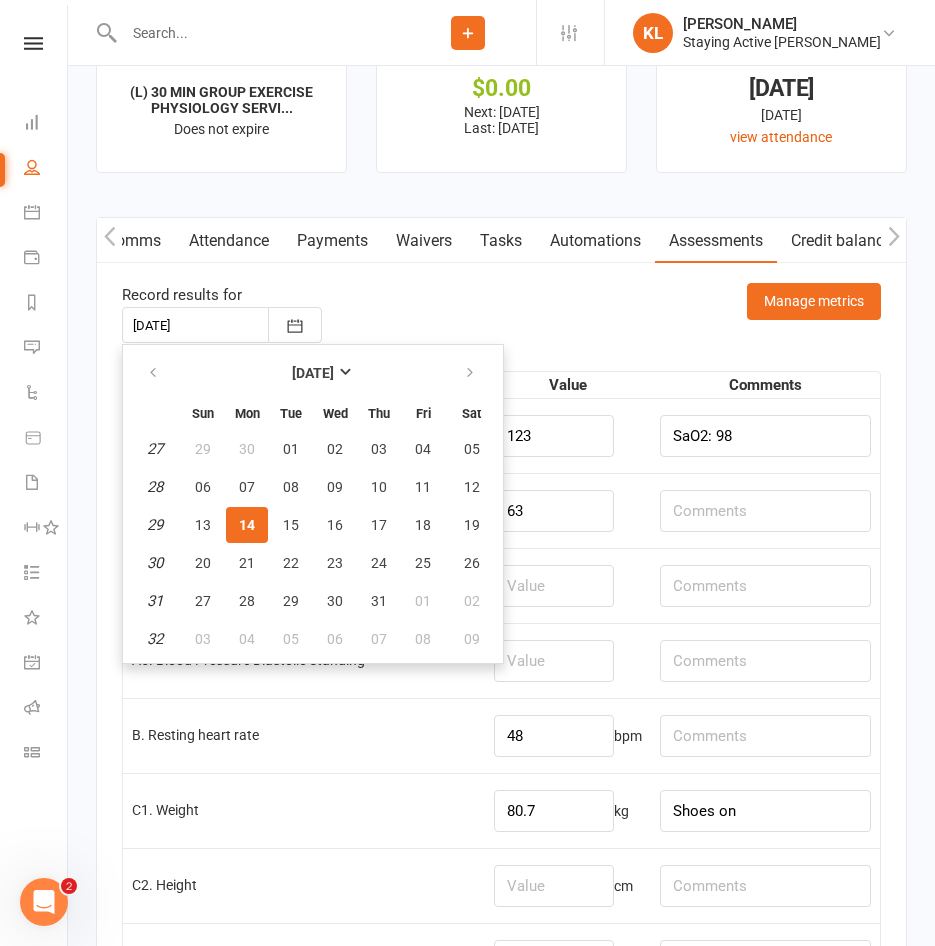 click on "B. Resting heart rate" at bounding box center (304, 735) 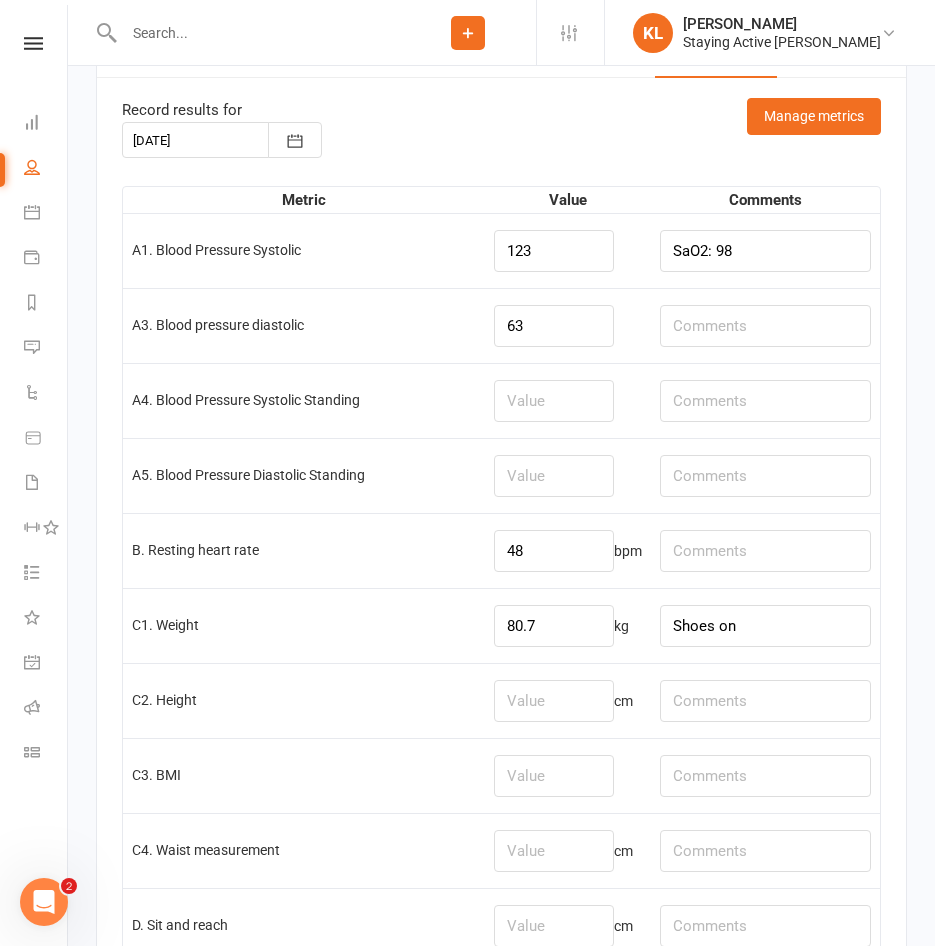 scroll, scrollTop: 3000, scrollLeft: 0, axis: vertical 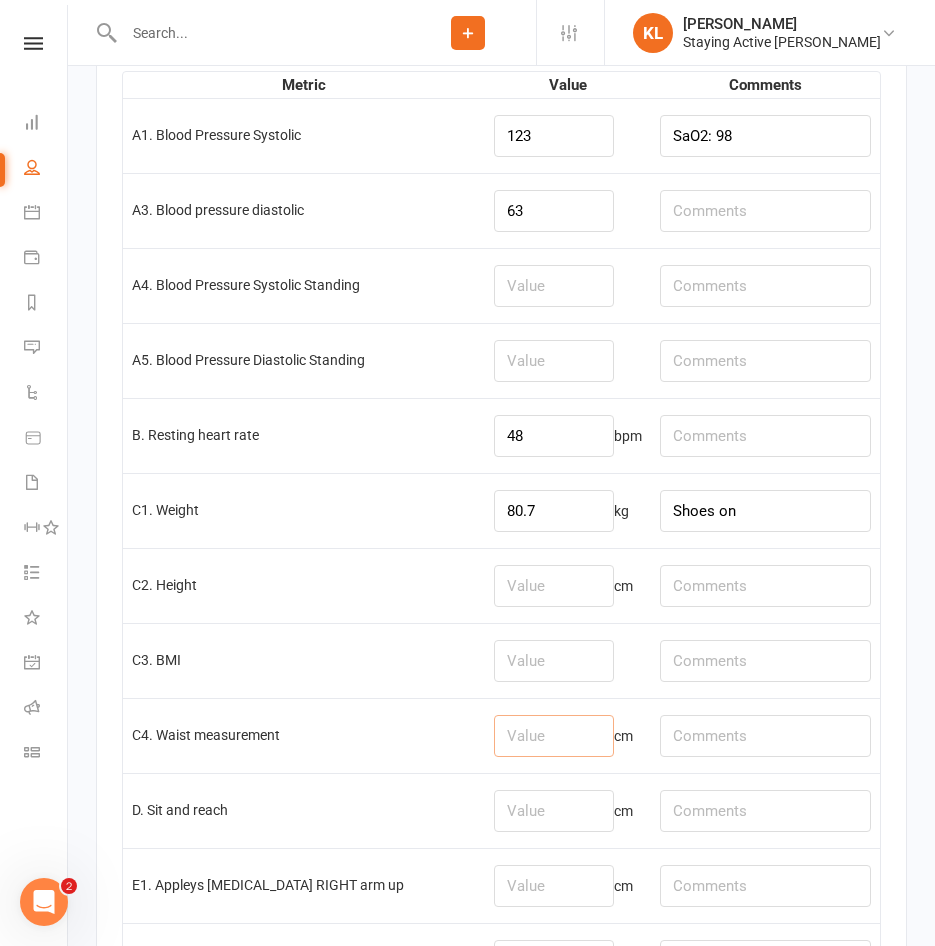 click at bounding box center [554, 736] 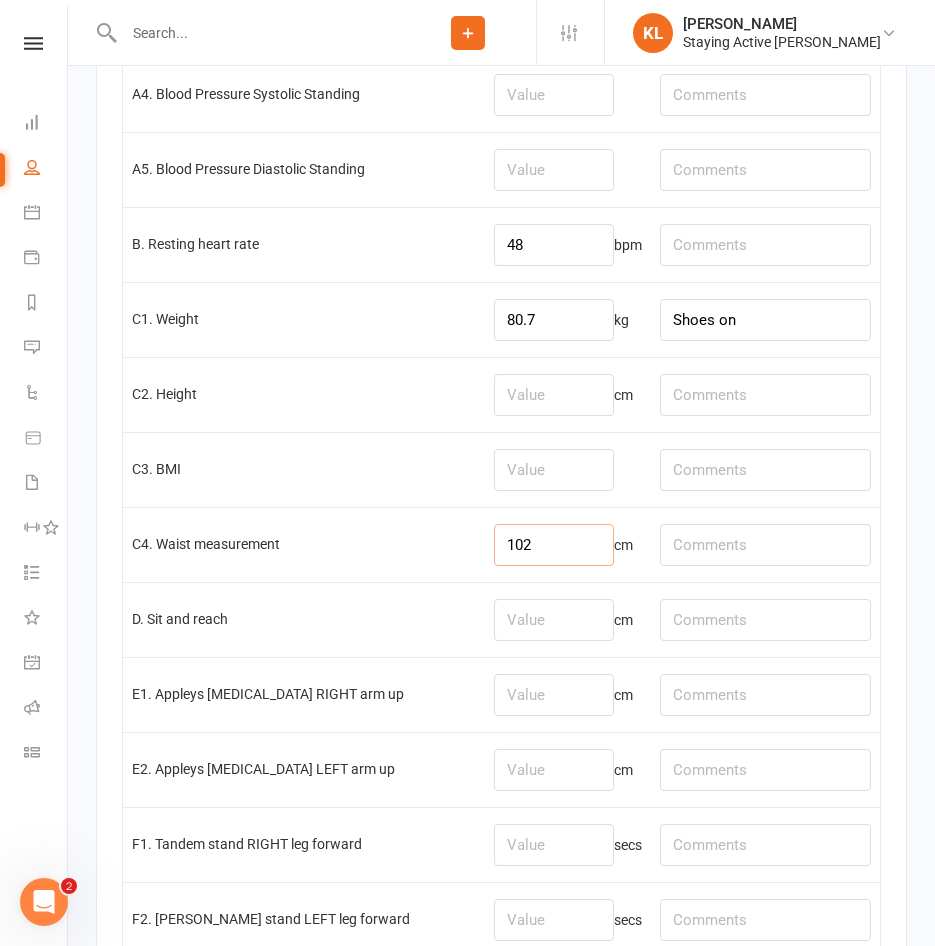 scroll, scrollTop: 3200, scrollLeft: 0, axis: vertical 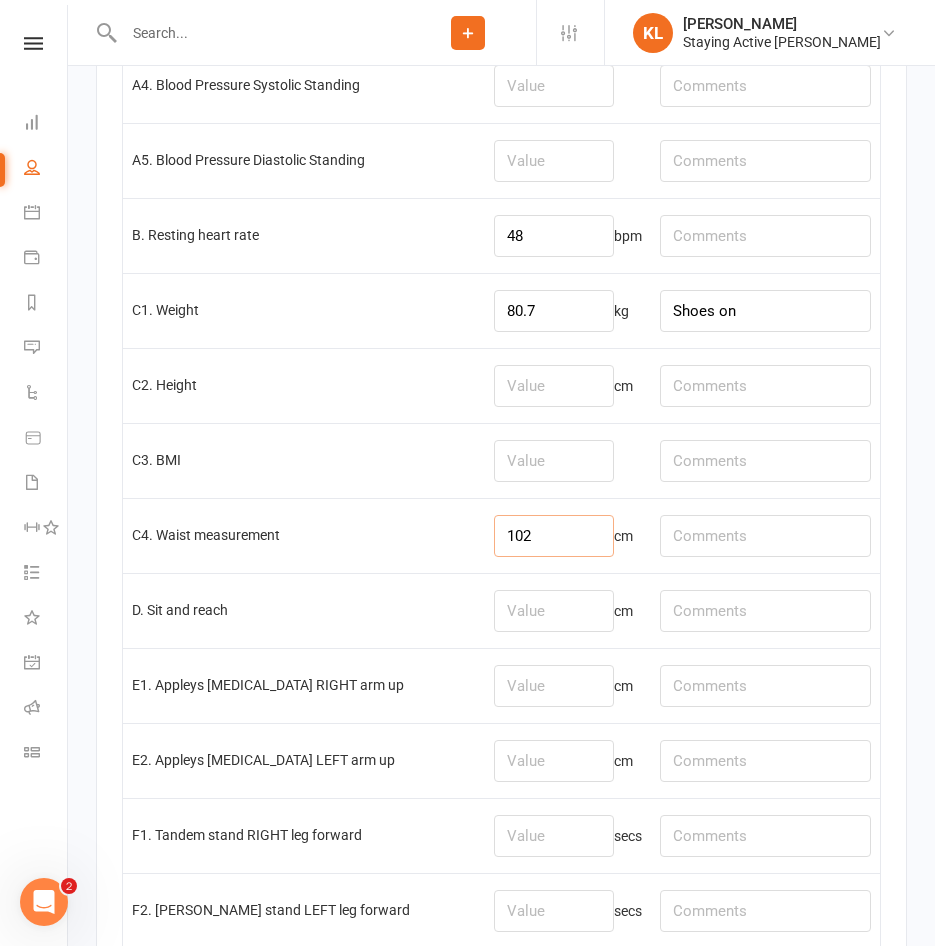 type on "102" 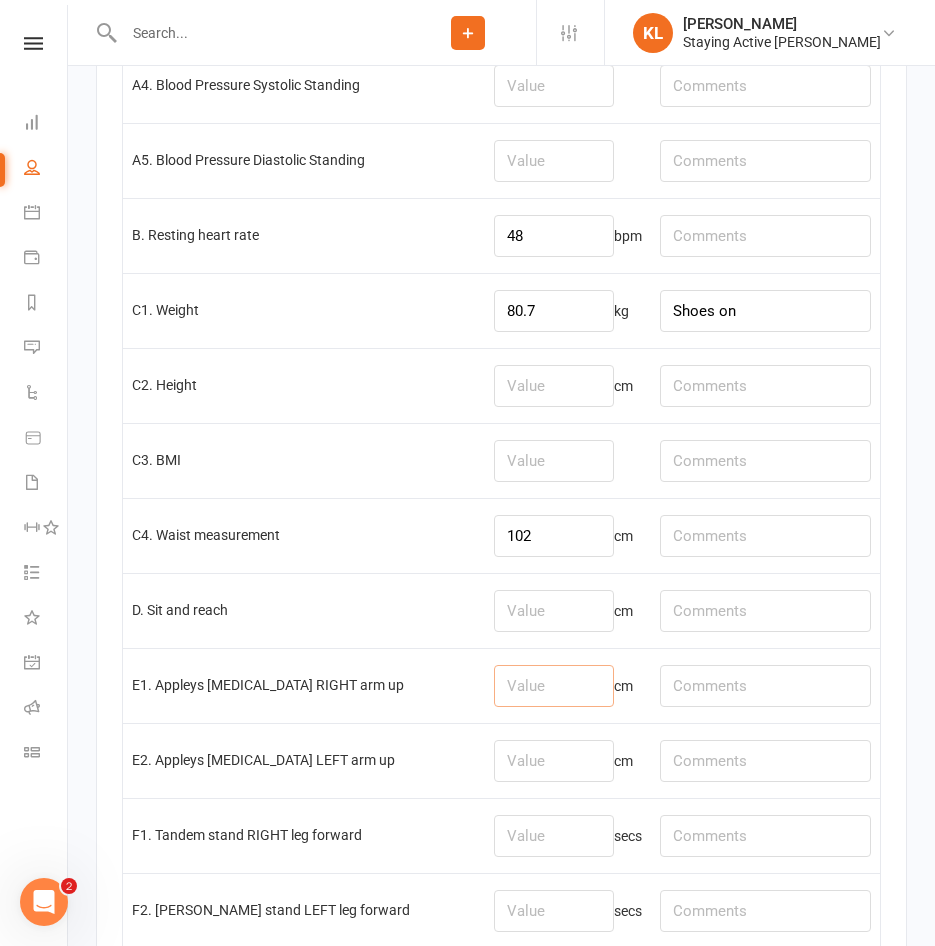 click at bounding box center (554, 686) 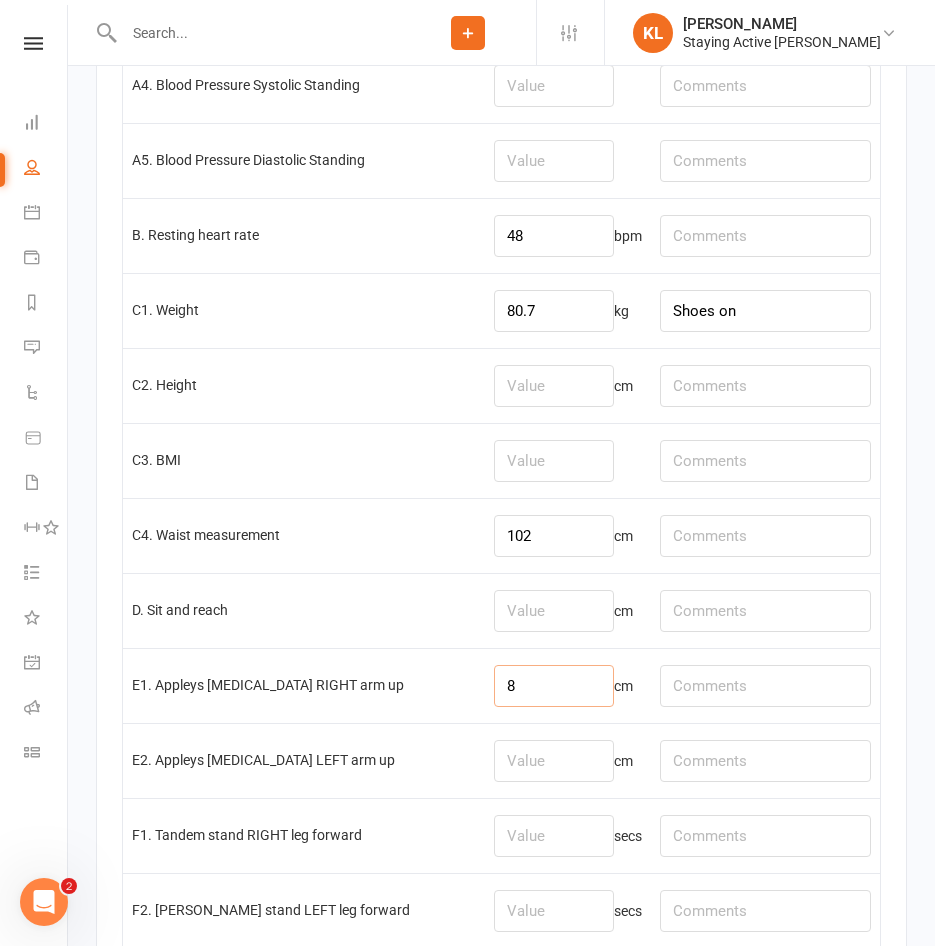 type on "8" 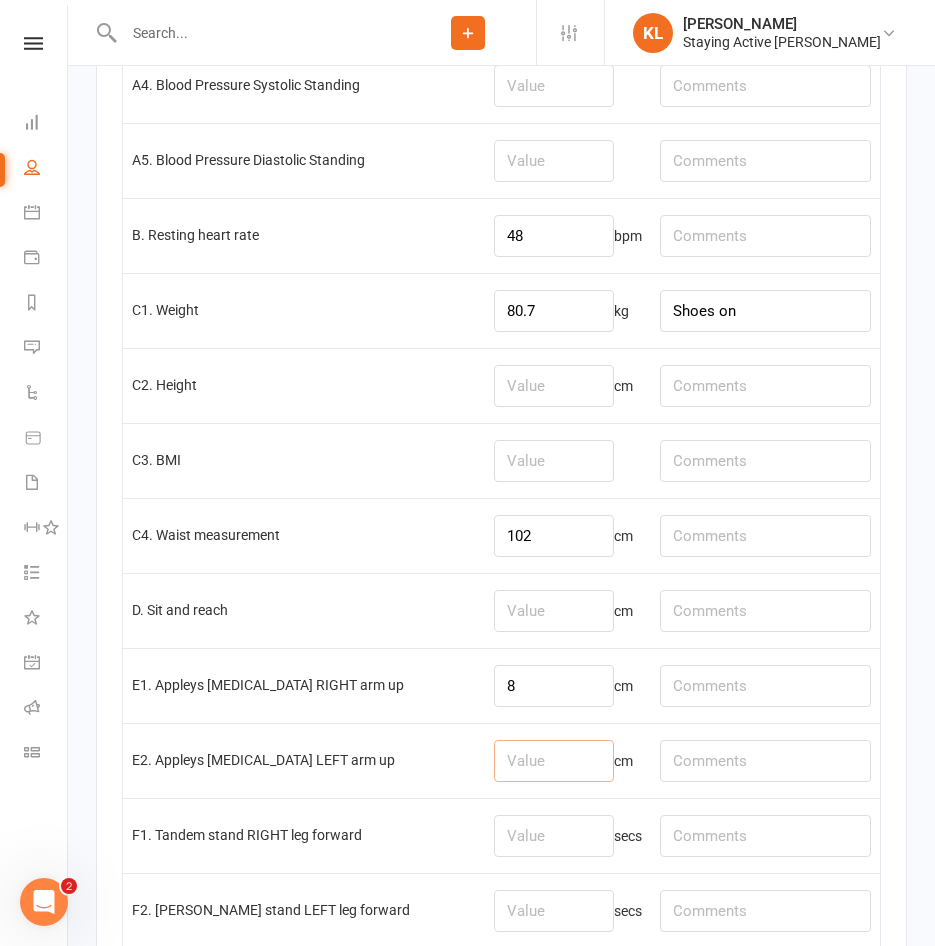 click at bounding box center (554, 761) 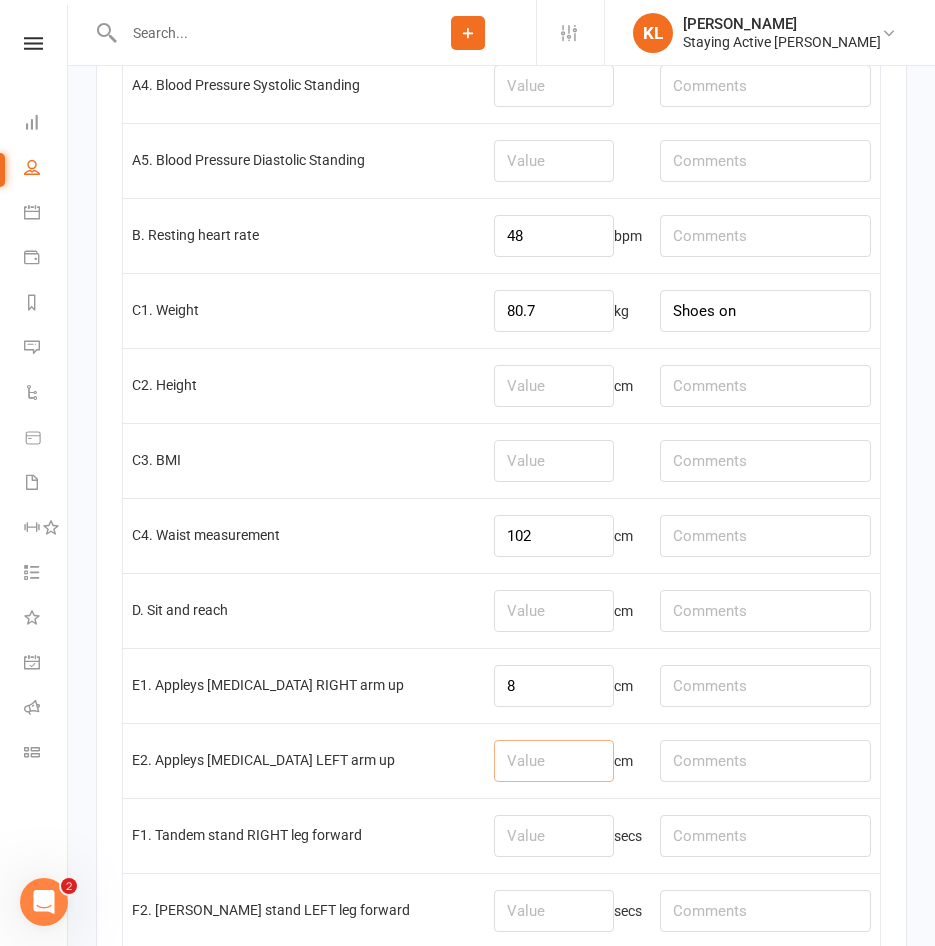 type on "8" 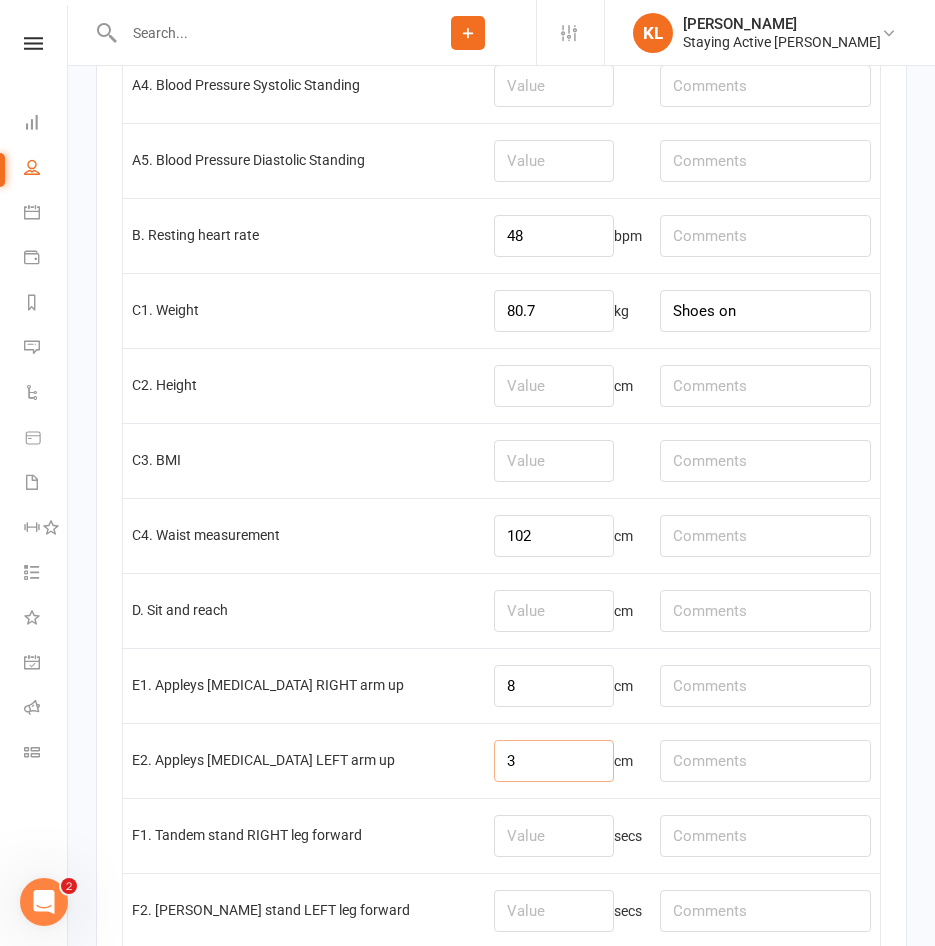 type on "3" 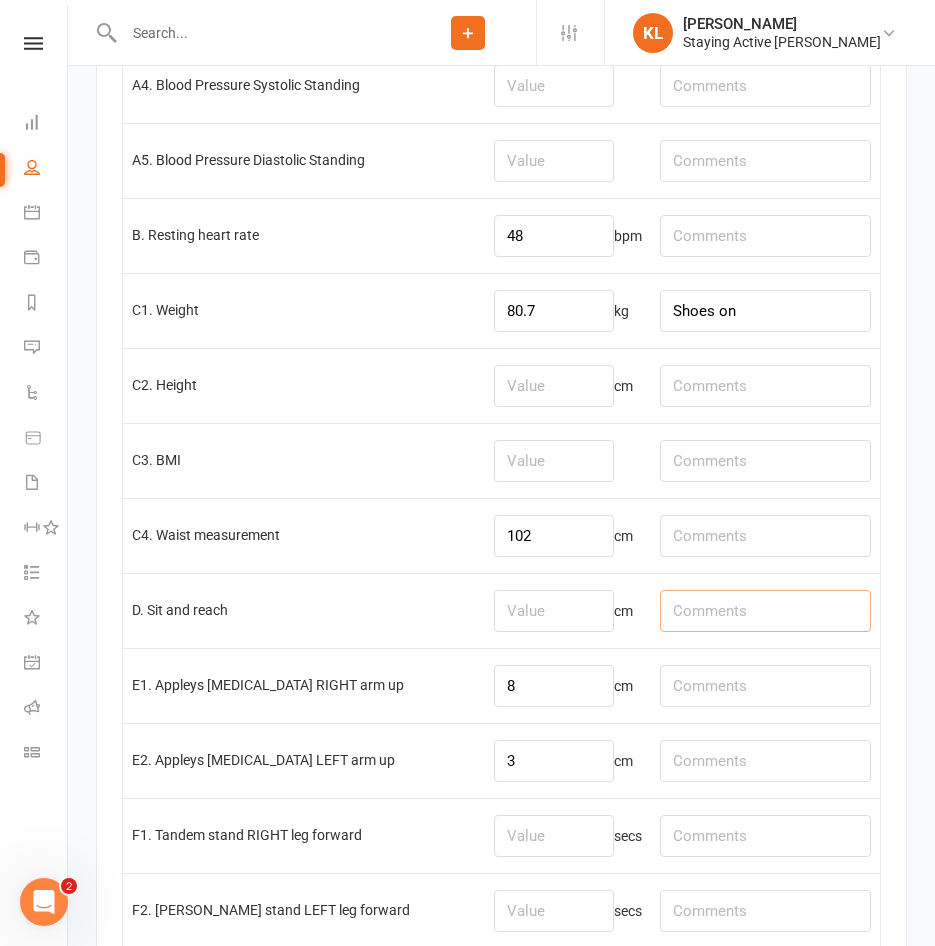 click at bounding box center [765, 611] 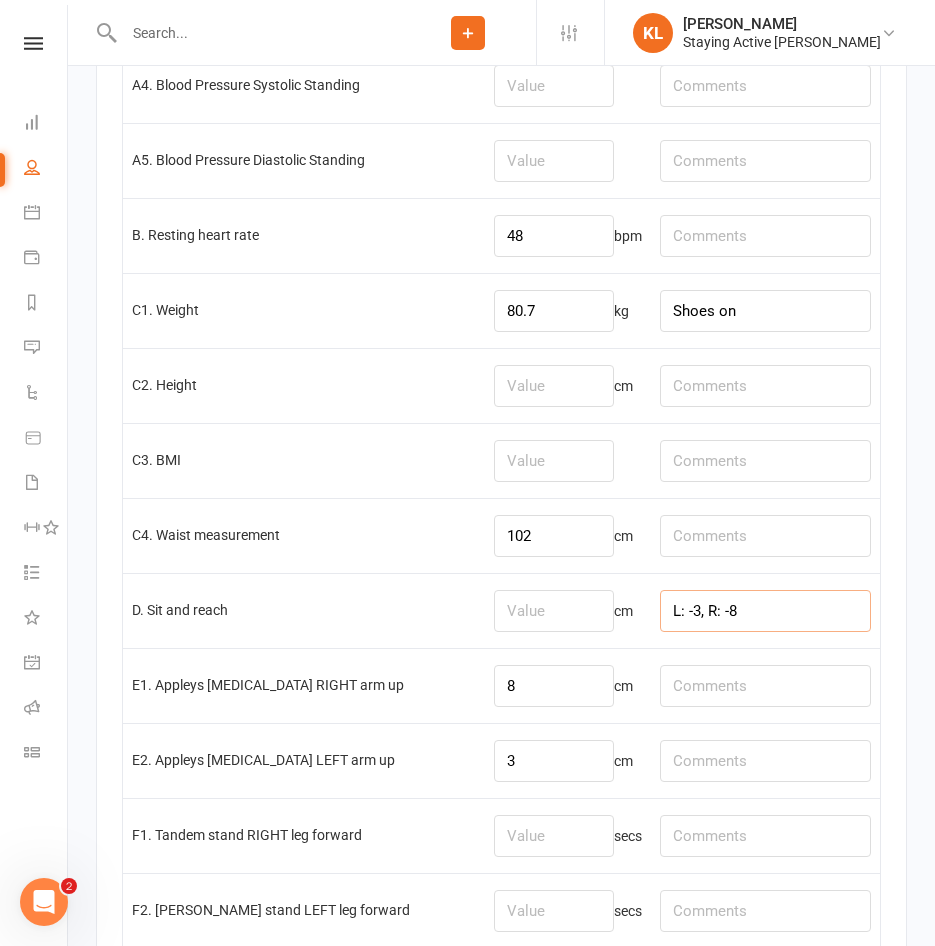 type on "L: -3, R: -8" 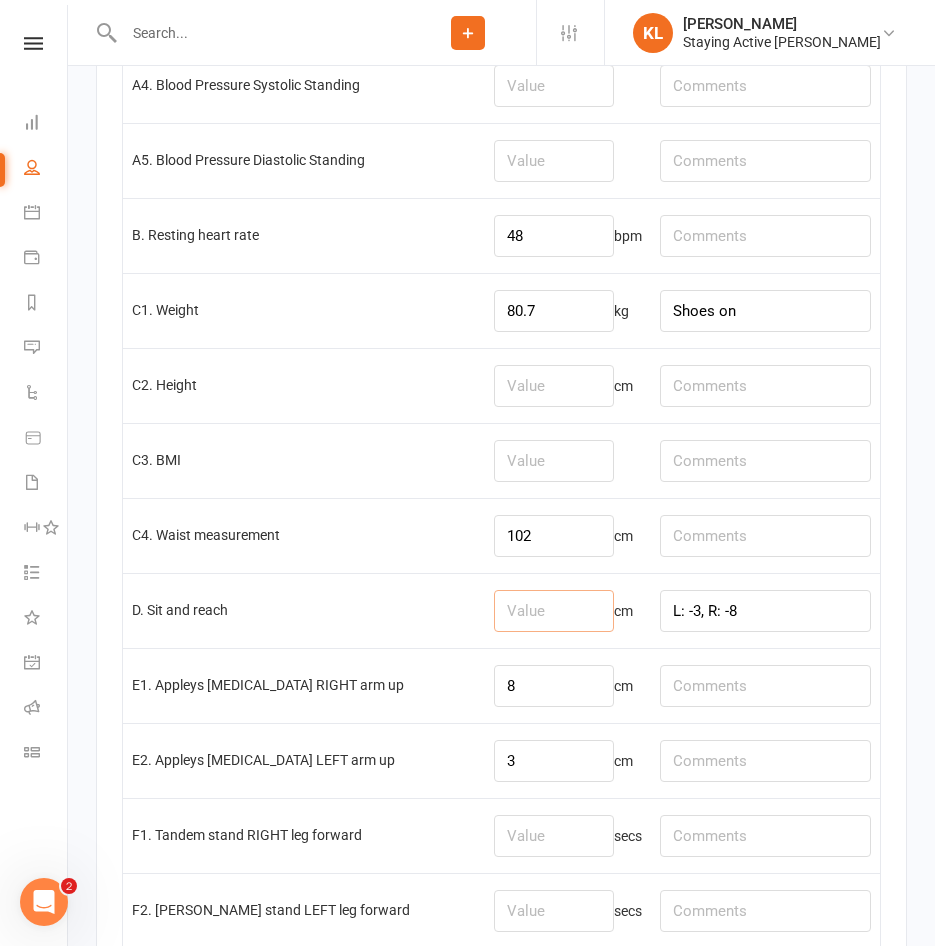 click at bounding box center (554, 611) 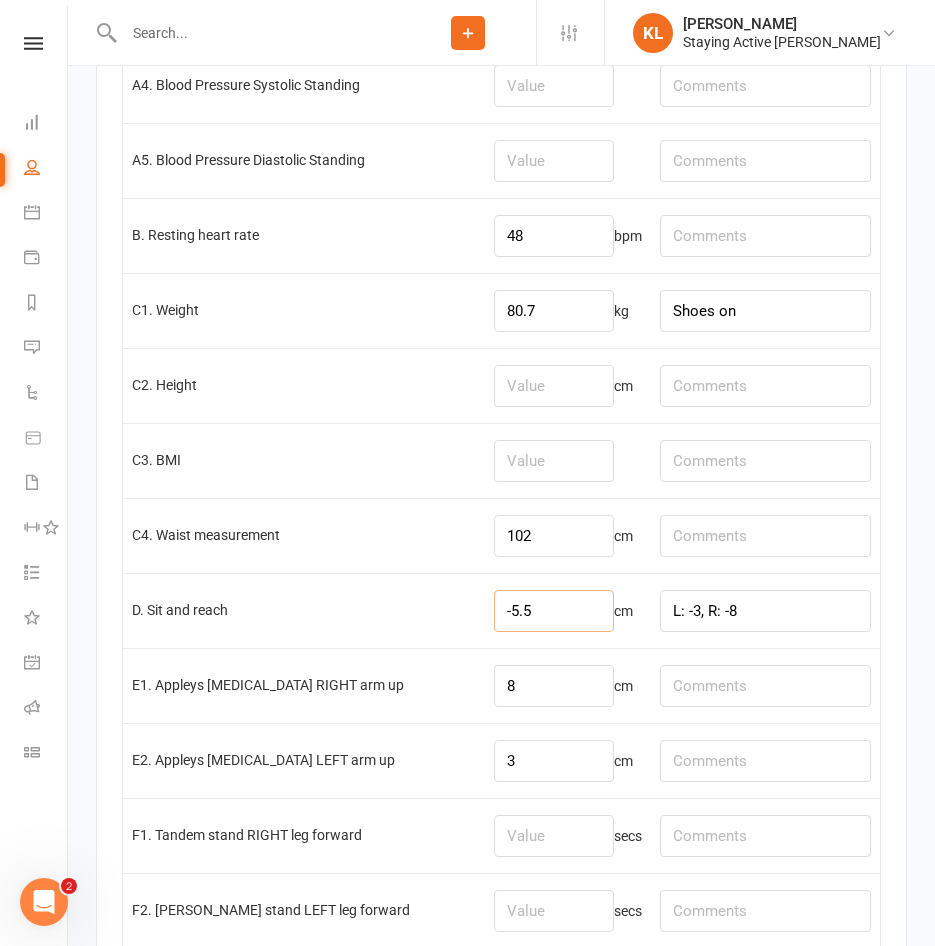 type on "-5.5" 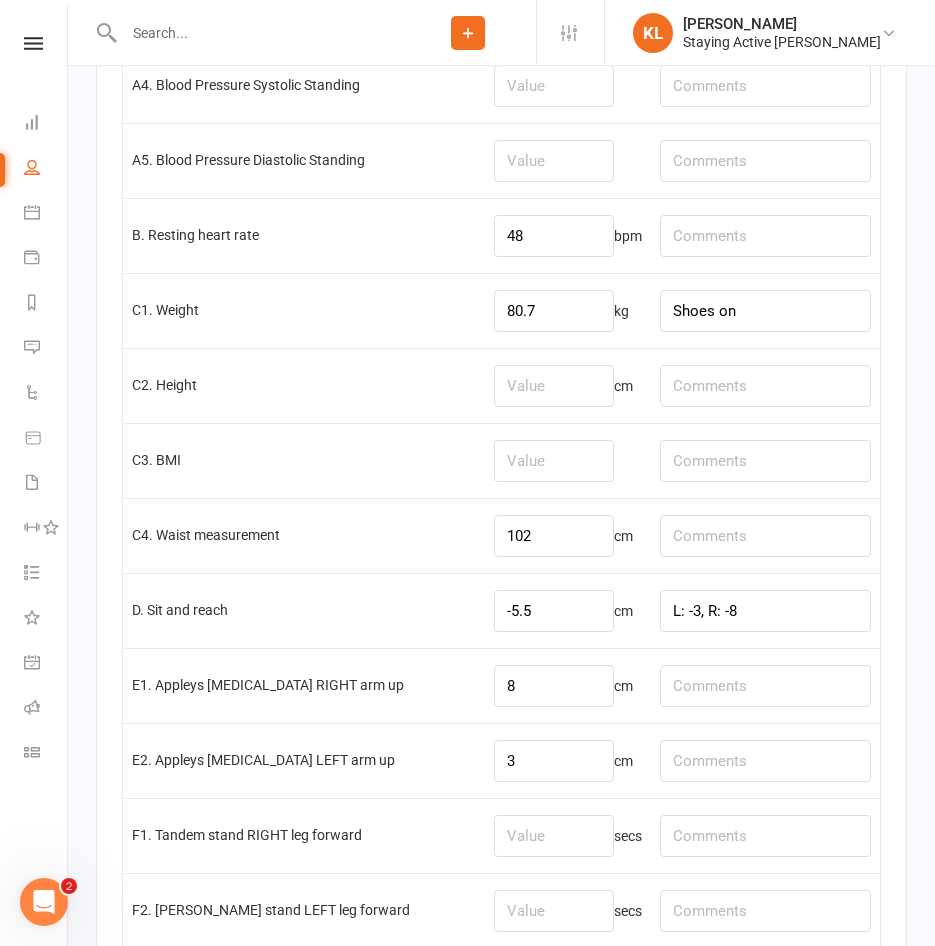 click on "E1. Appleys scratch test RIGHT arm up" at bounding box center (304, 685) 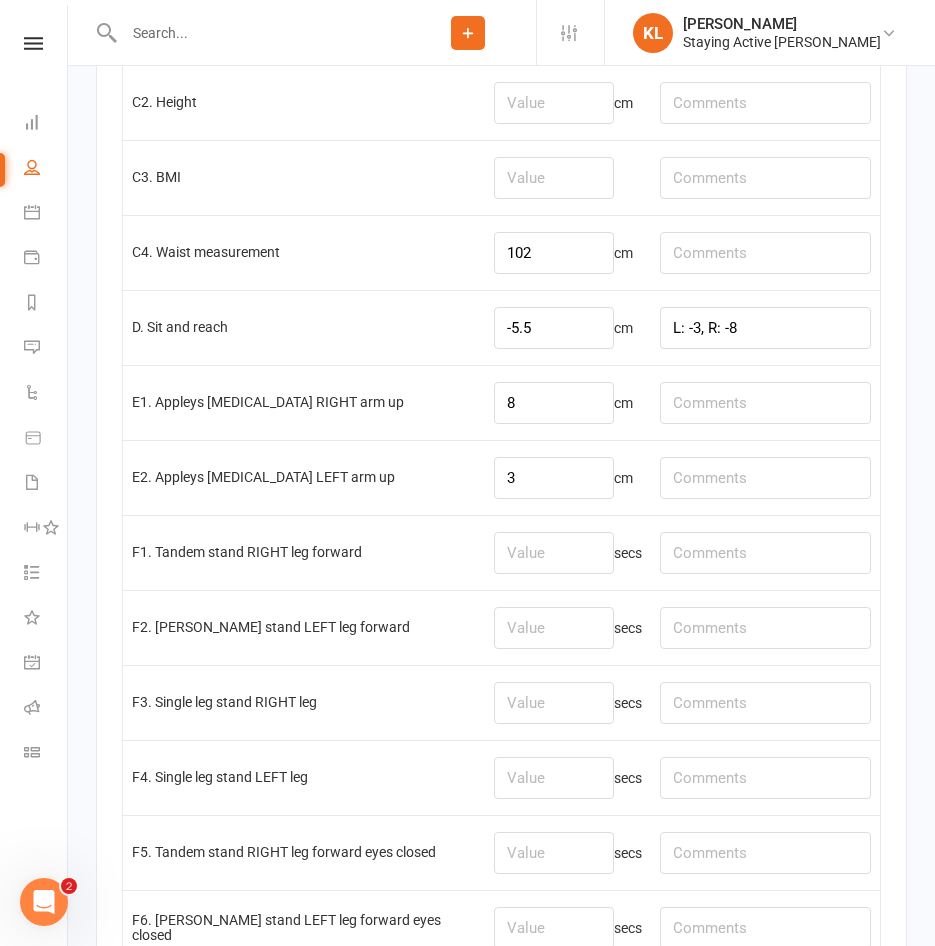 scroll, scrollTop: 3500, scrollLeft: 0, axis: vertical 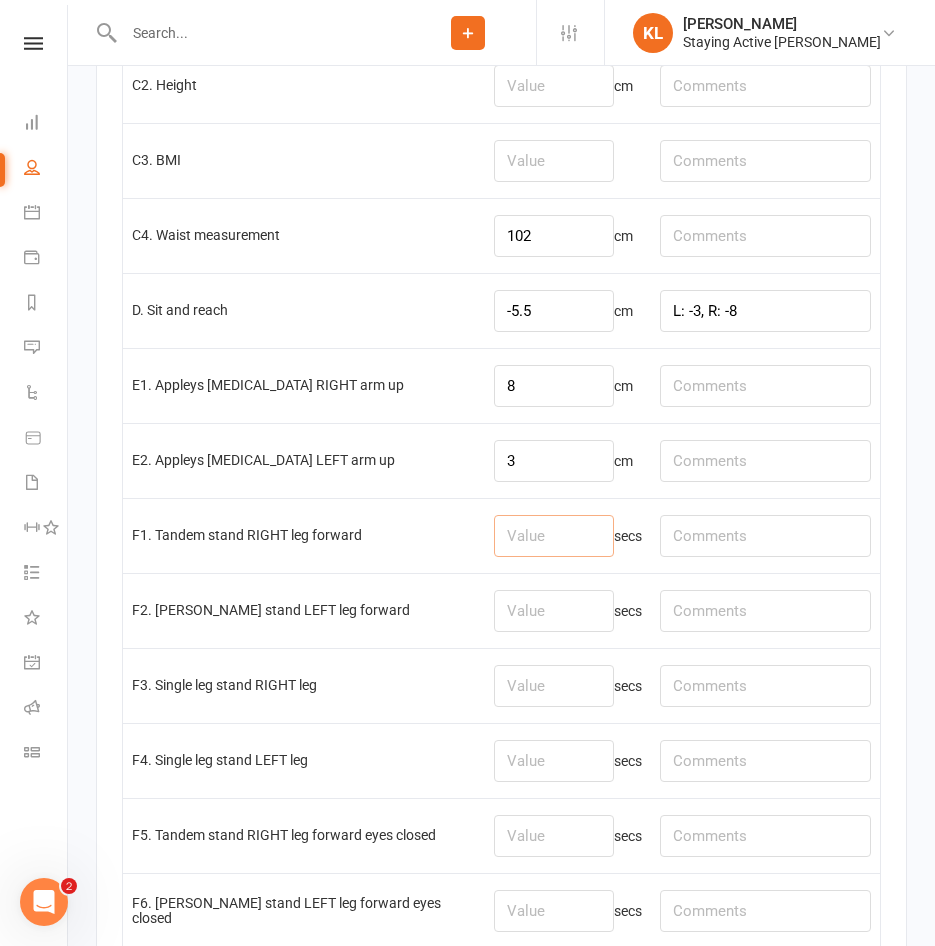 click at bounding box center (554, 536) 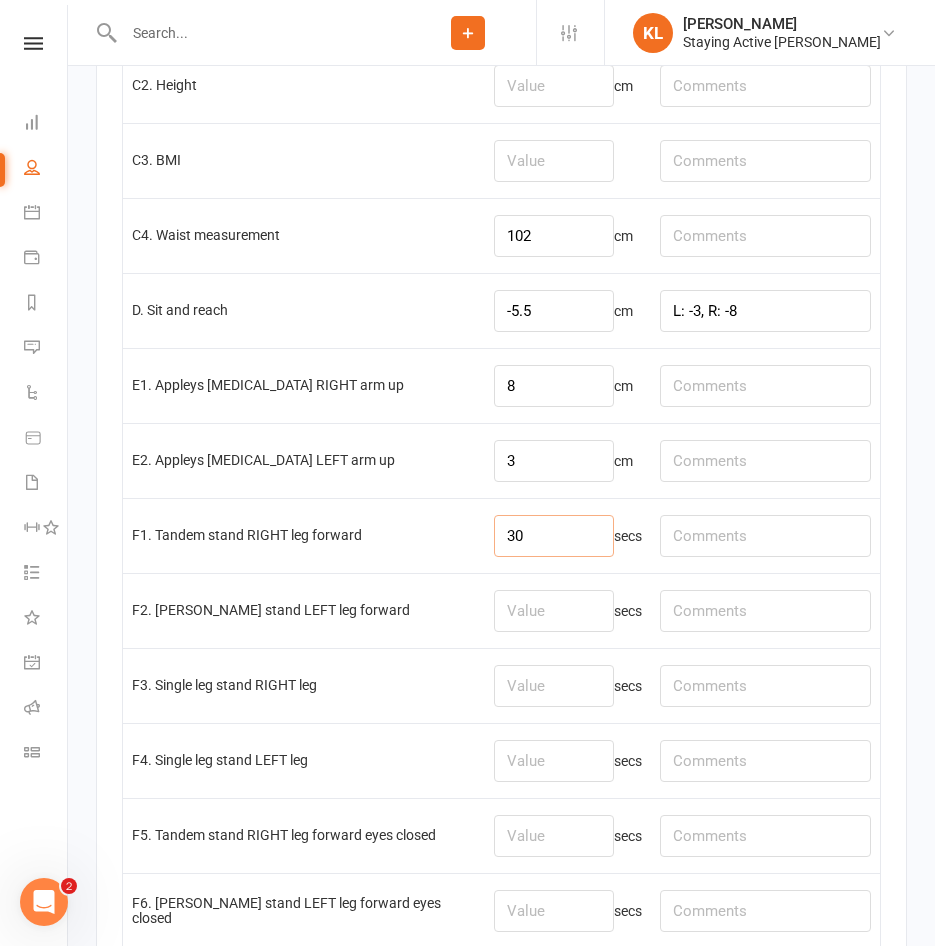type on "30" 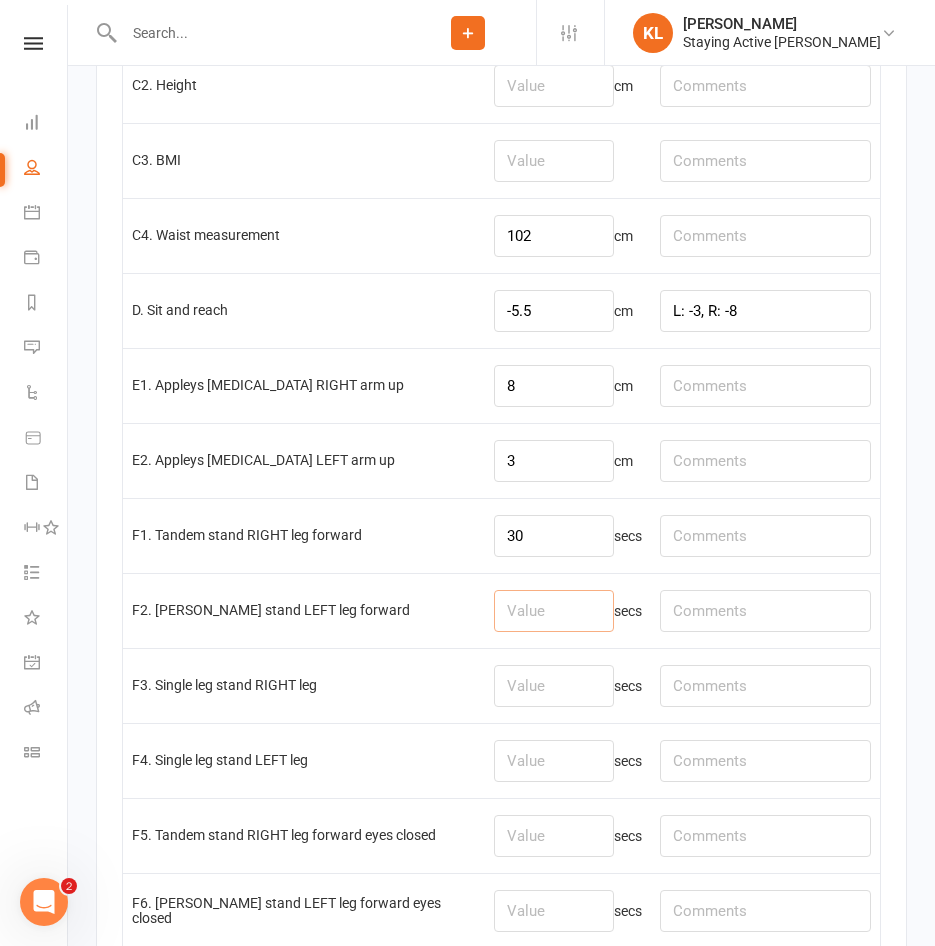 click at bounding box center [554, 611] 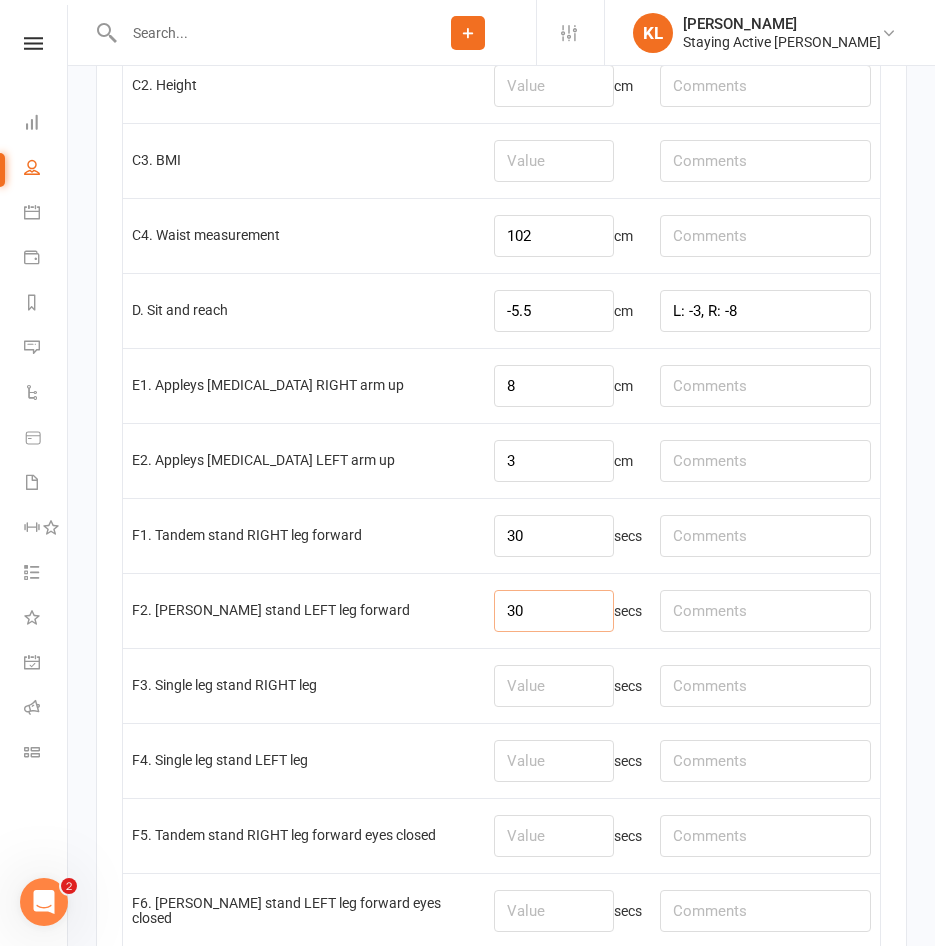 type on "30" 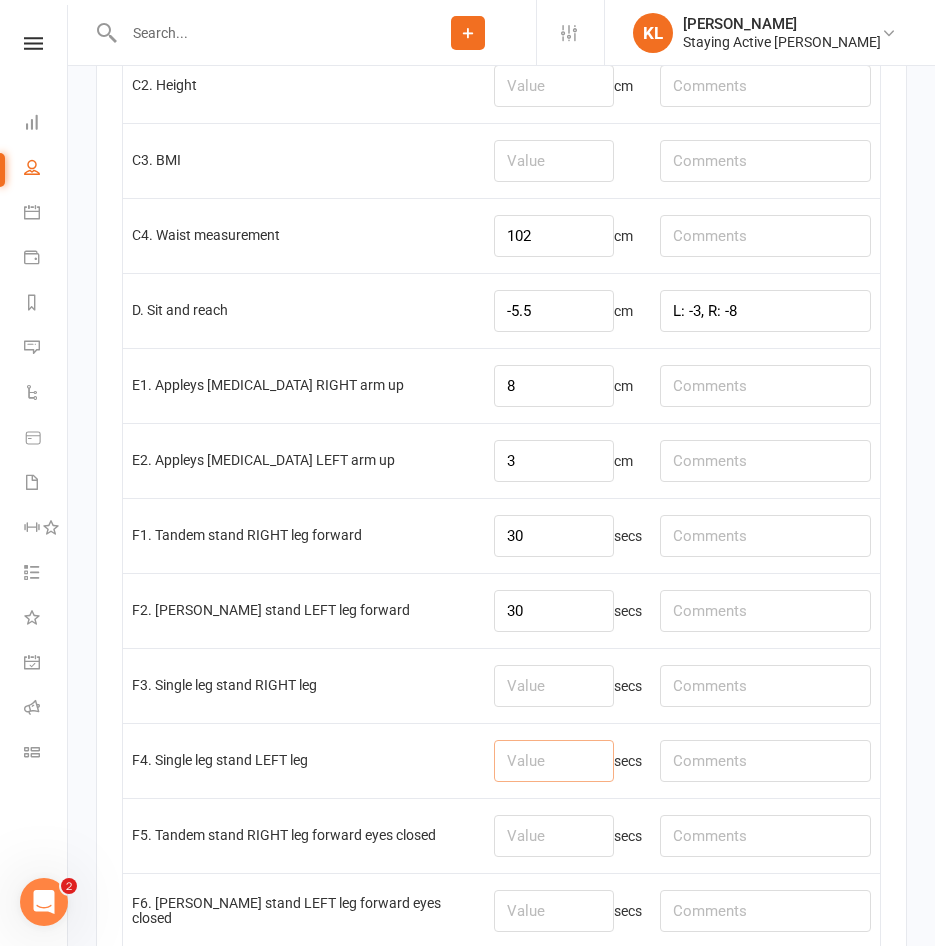 click at bounding box center (554, 761) 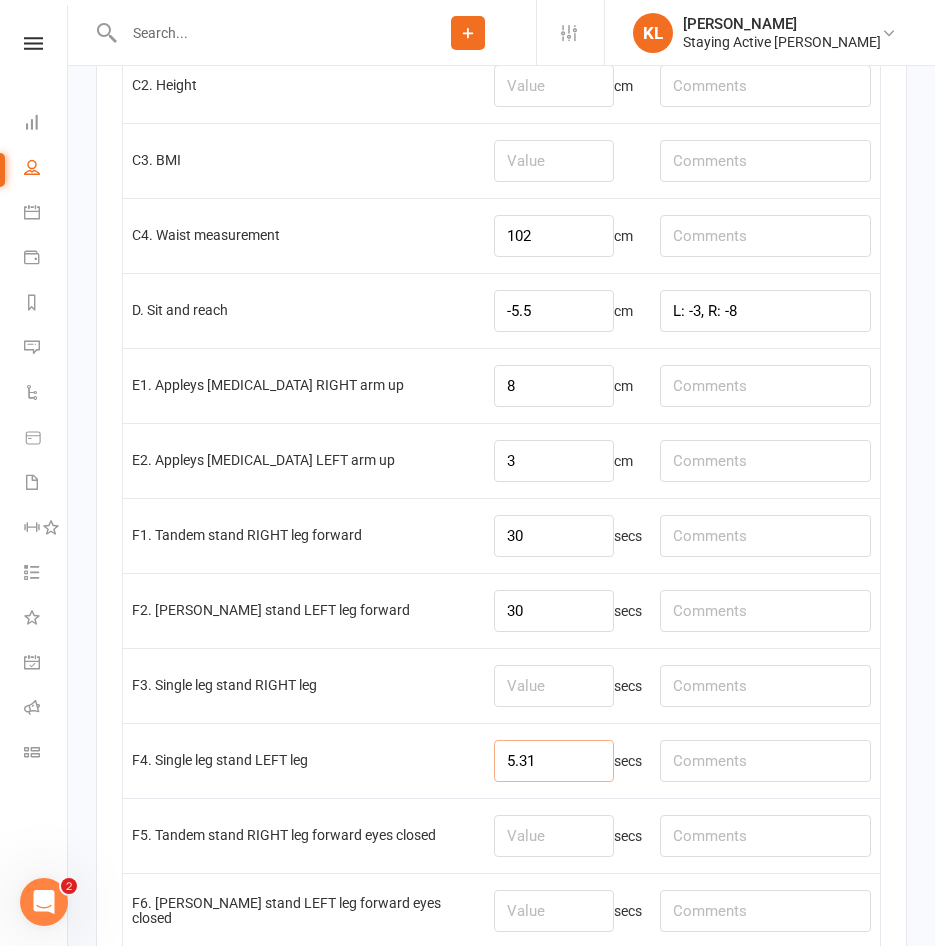 type on "5.31" 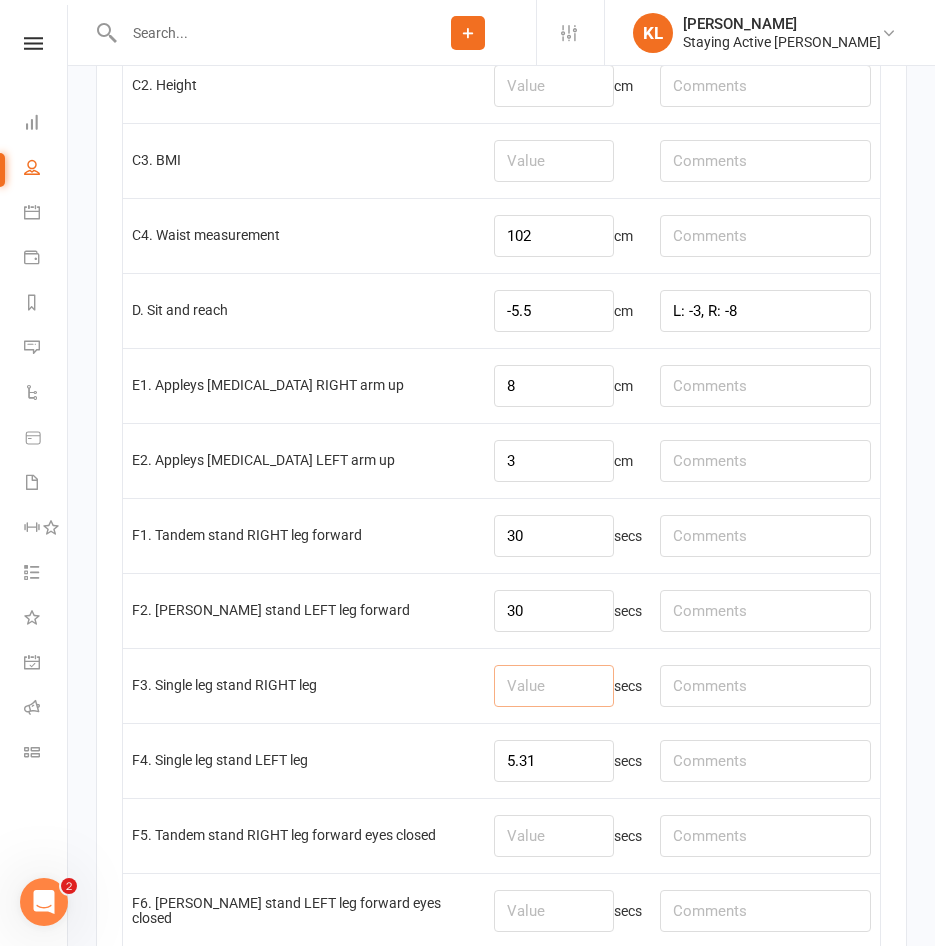 click at bounding box center (554, 686) 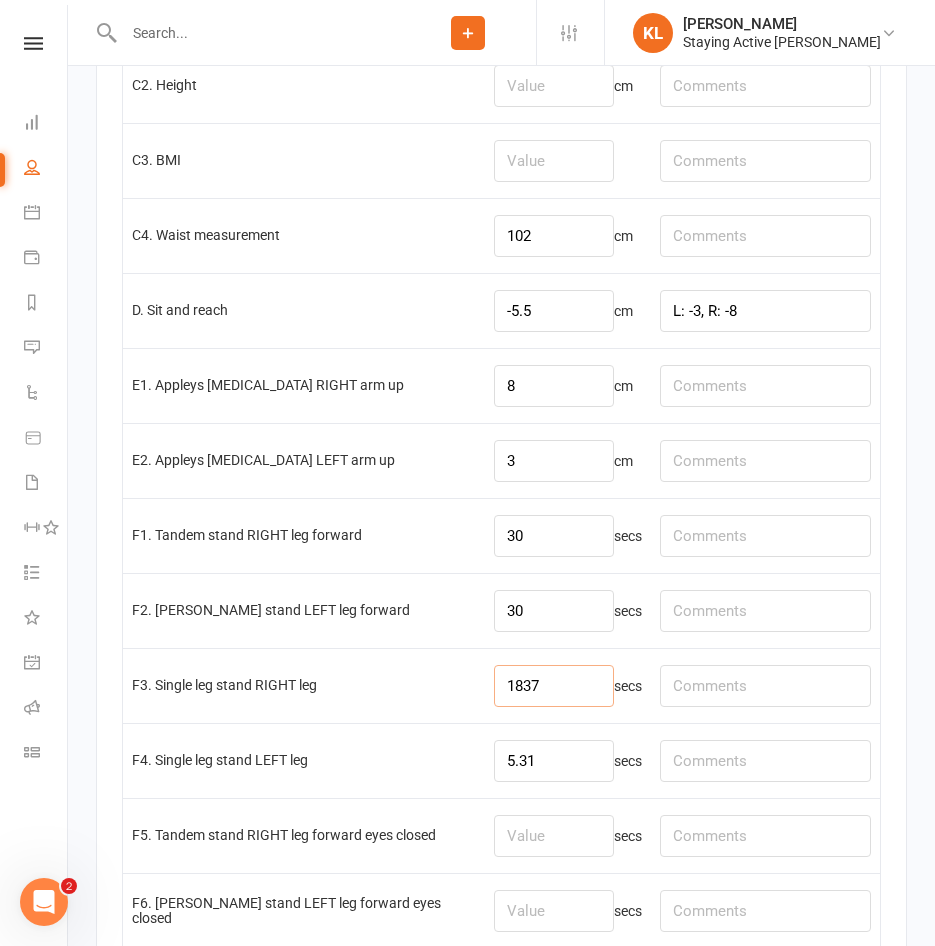 click on "1837" at bounding box center [554, 686] 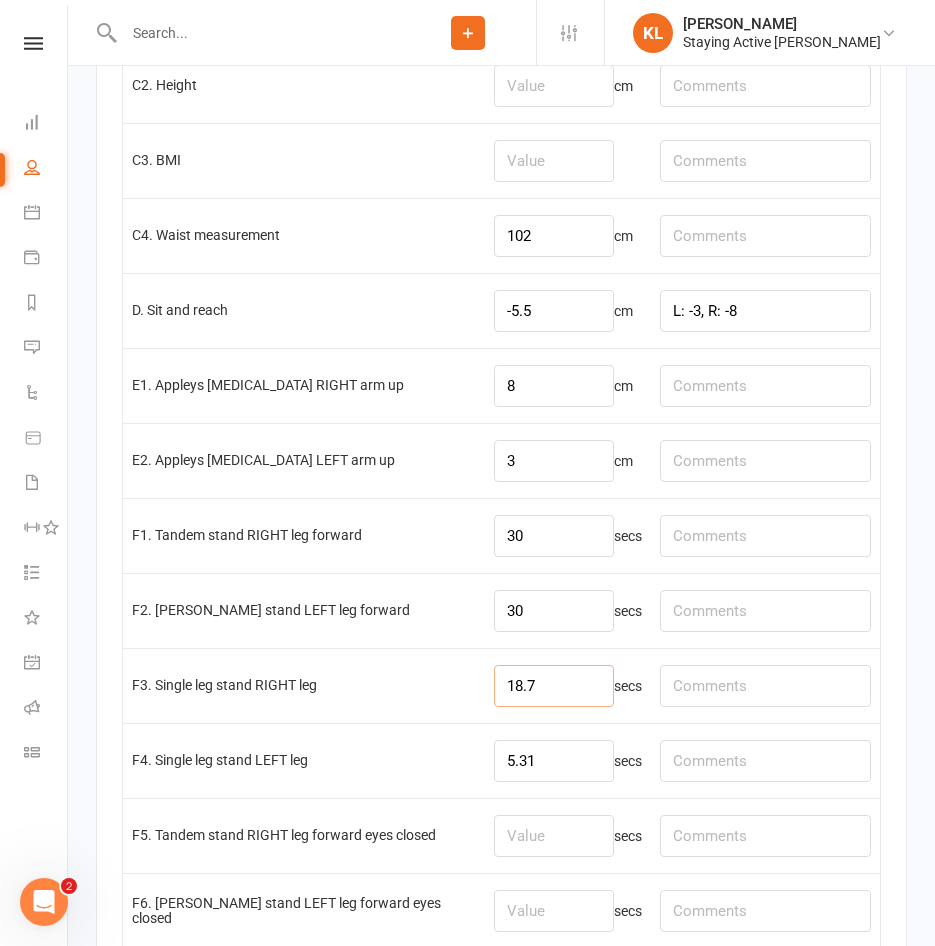 type on "18.7" 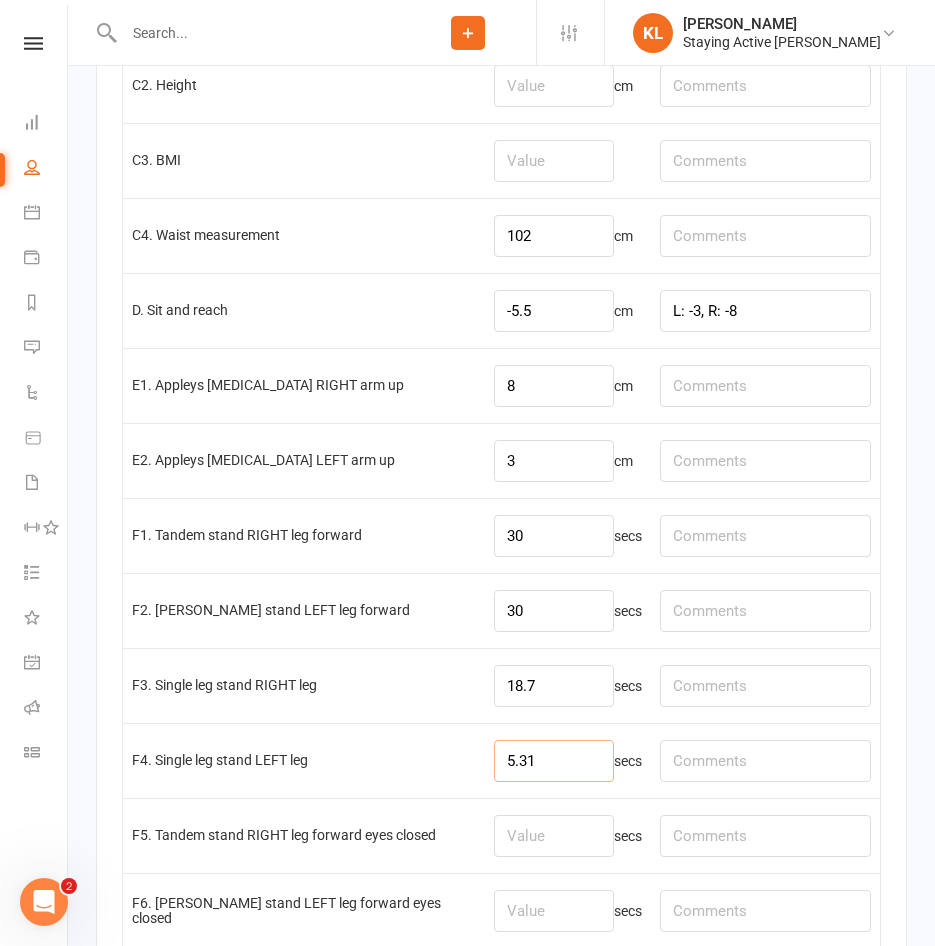 drag, startPoint x: 527, startPoint y: 762, endPoint x: 466, endPoint y: 767, distance: 61.204575 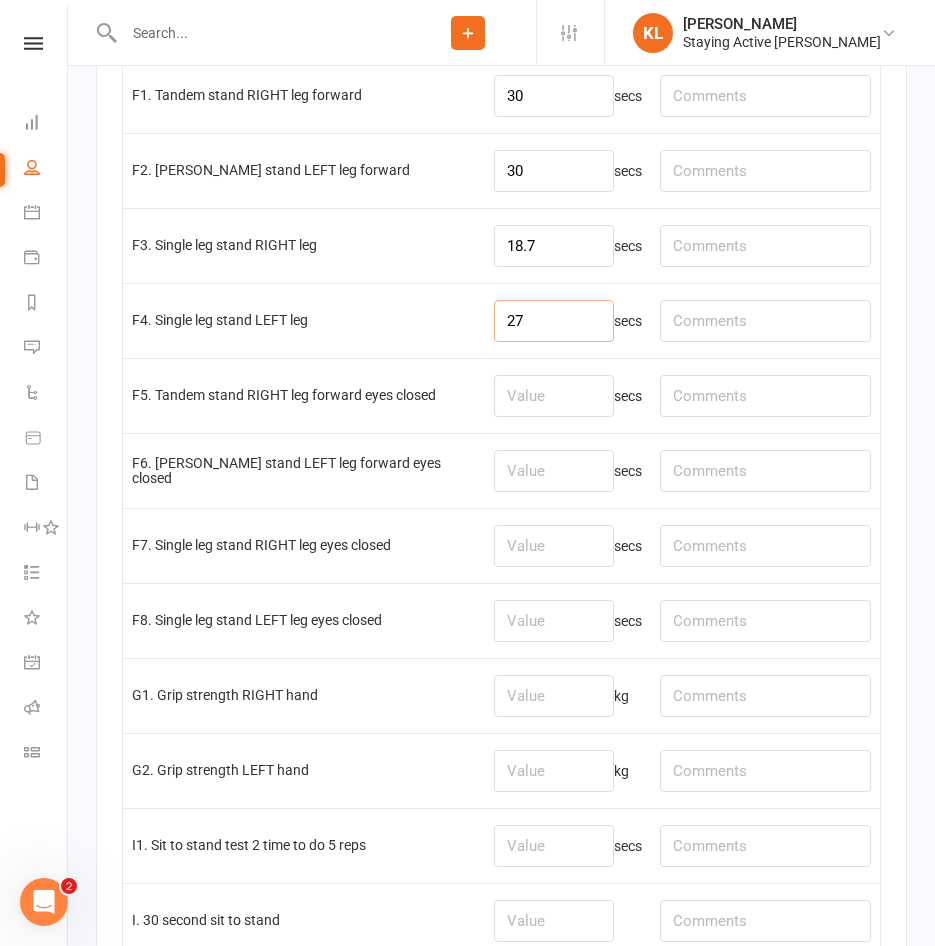 scroll, scrollTop: 4000, scrollLeft: 0, axis: vertical 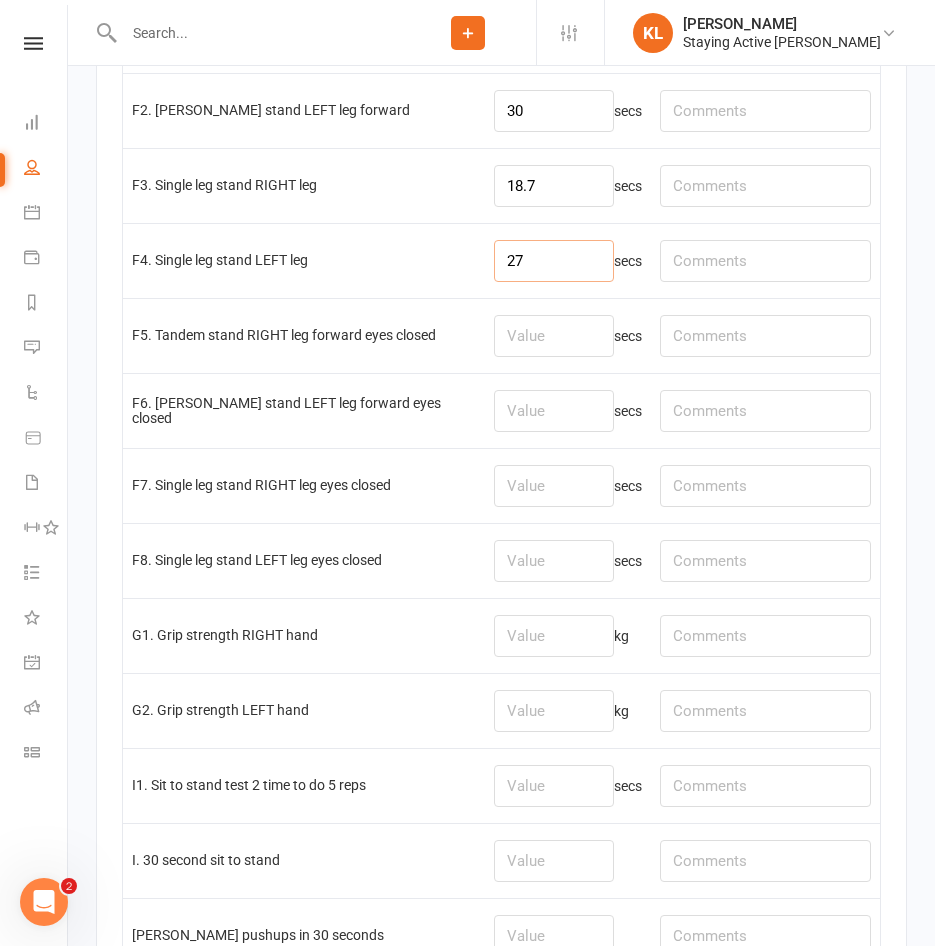 type on "27" 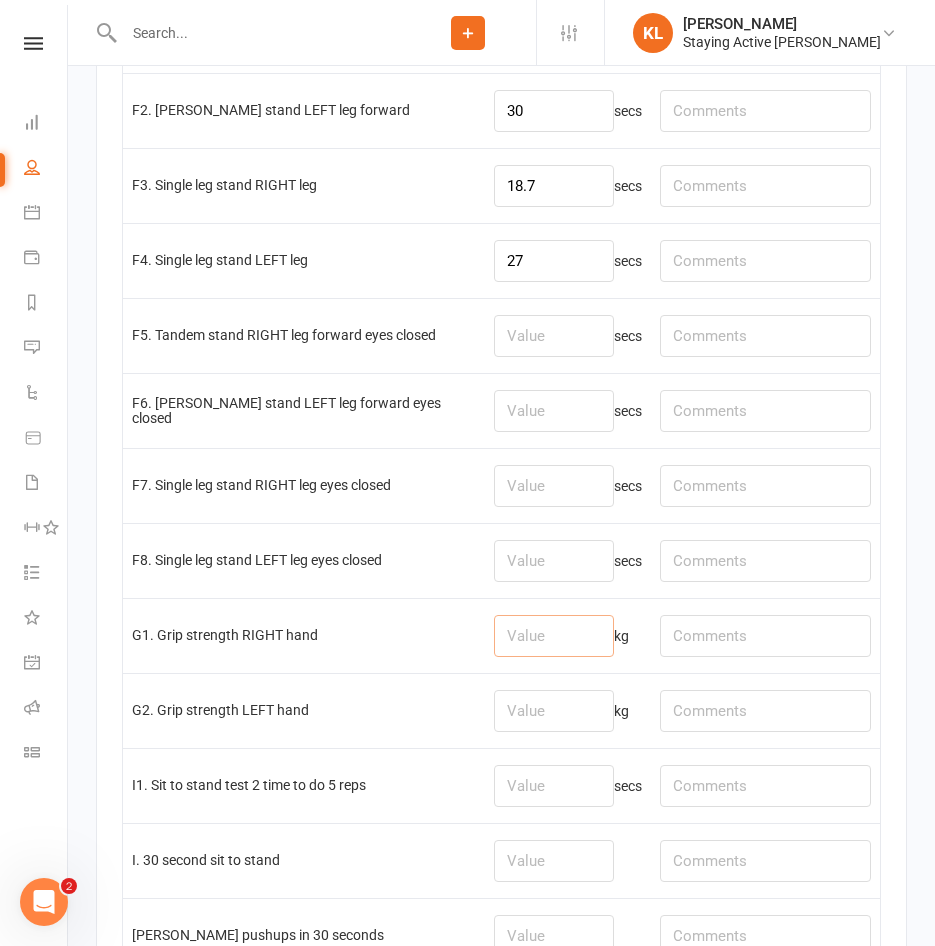 click at bounding box center (554, 636) 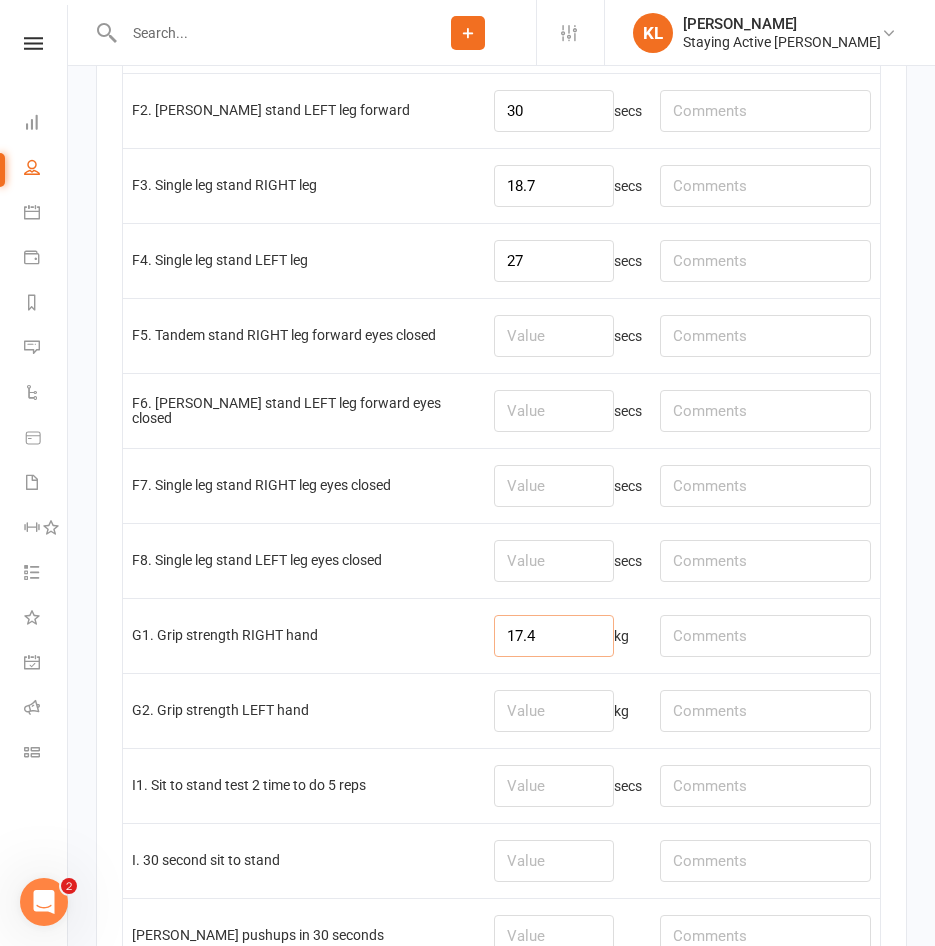 type on "17.4" 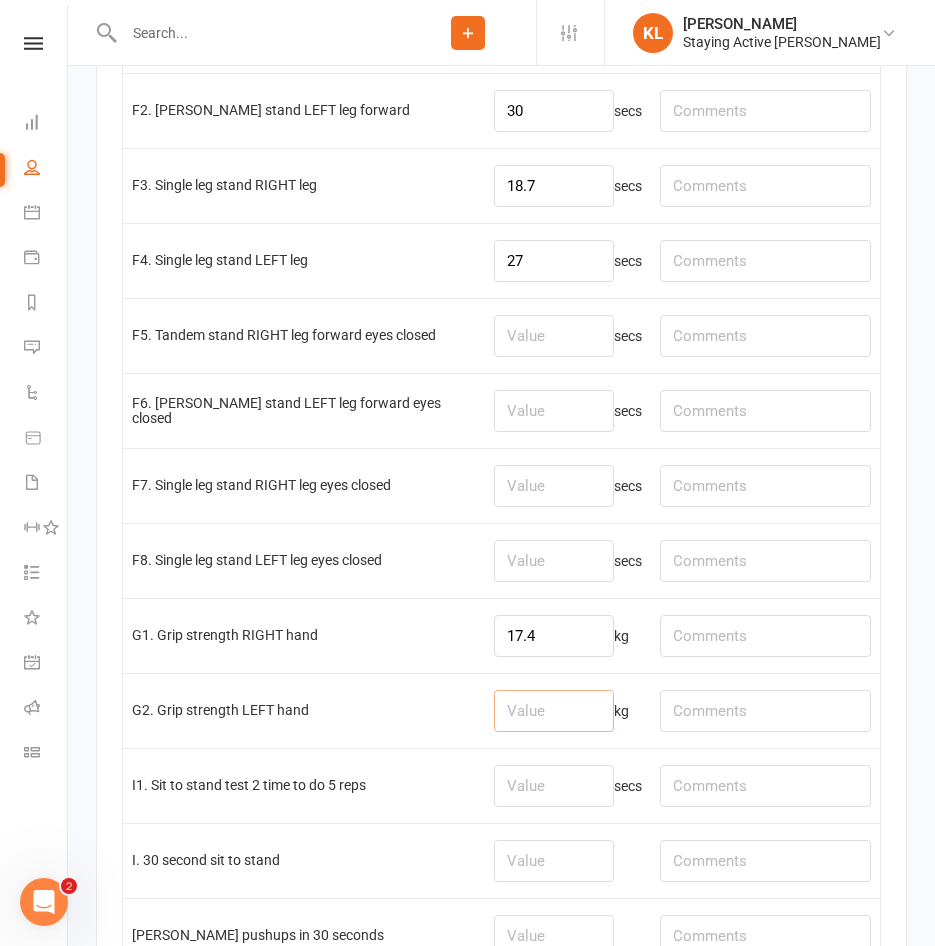 click at bounding box center [554, 711] 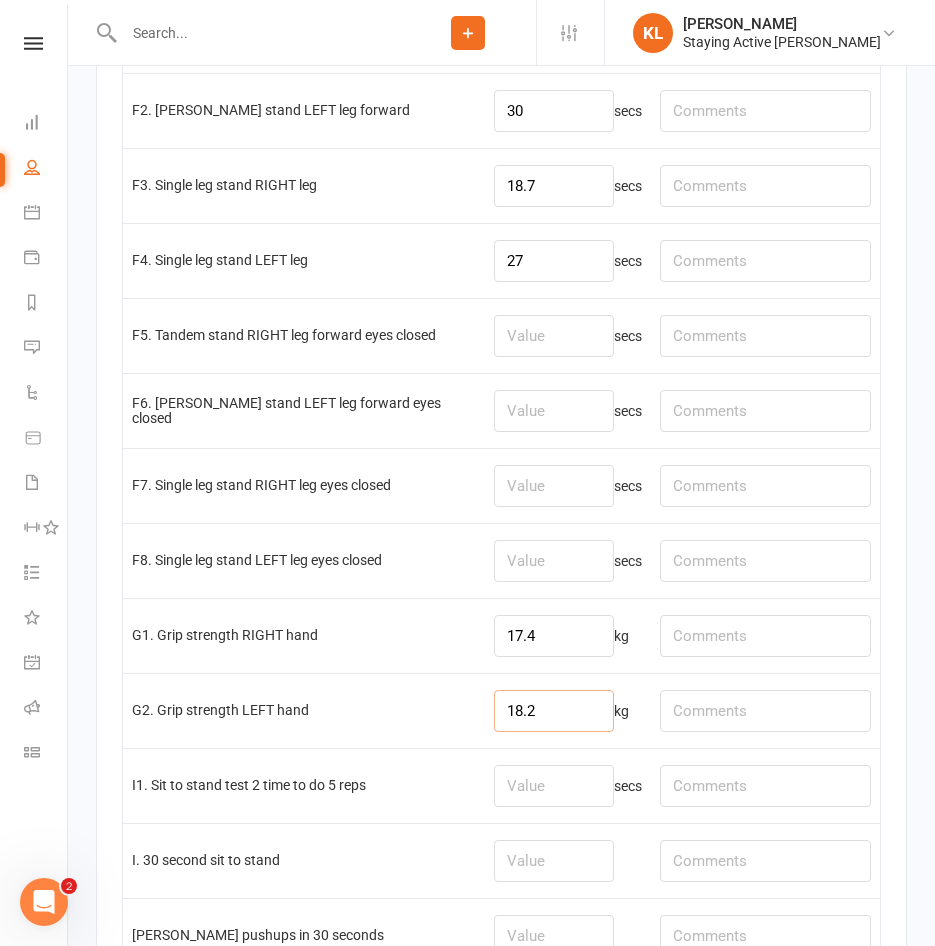 type on "18.2" 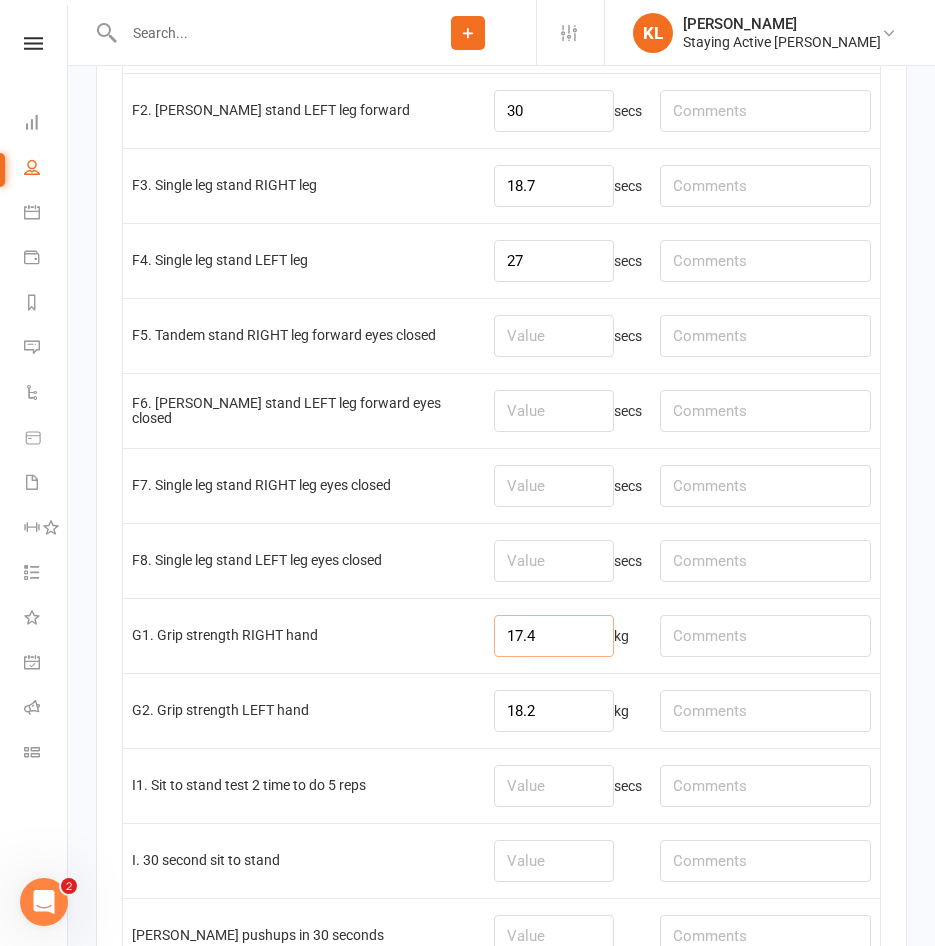 drag, startPoint x: 539, startPoint y: 640, endPoint x: 426, endPoint y: 639, distance: 113.004425 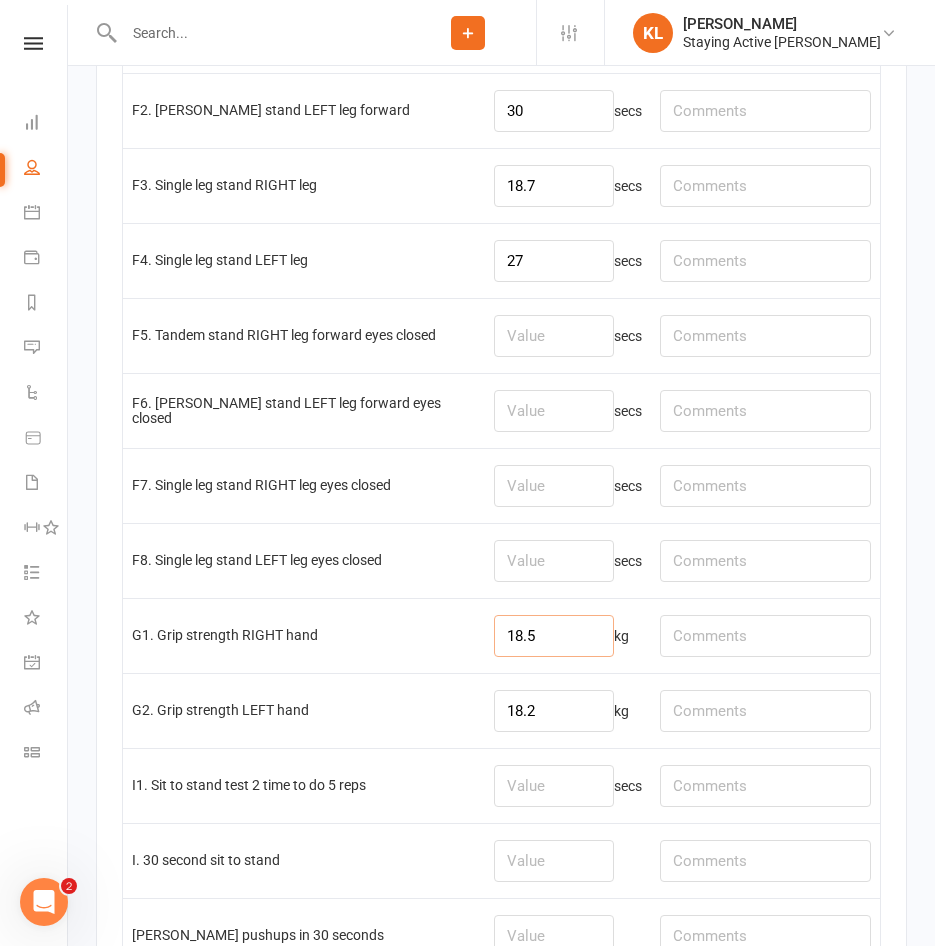 type on "18.5" 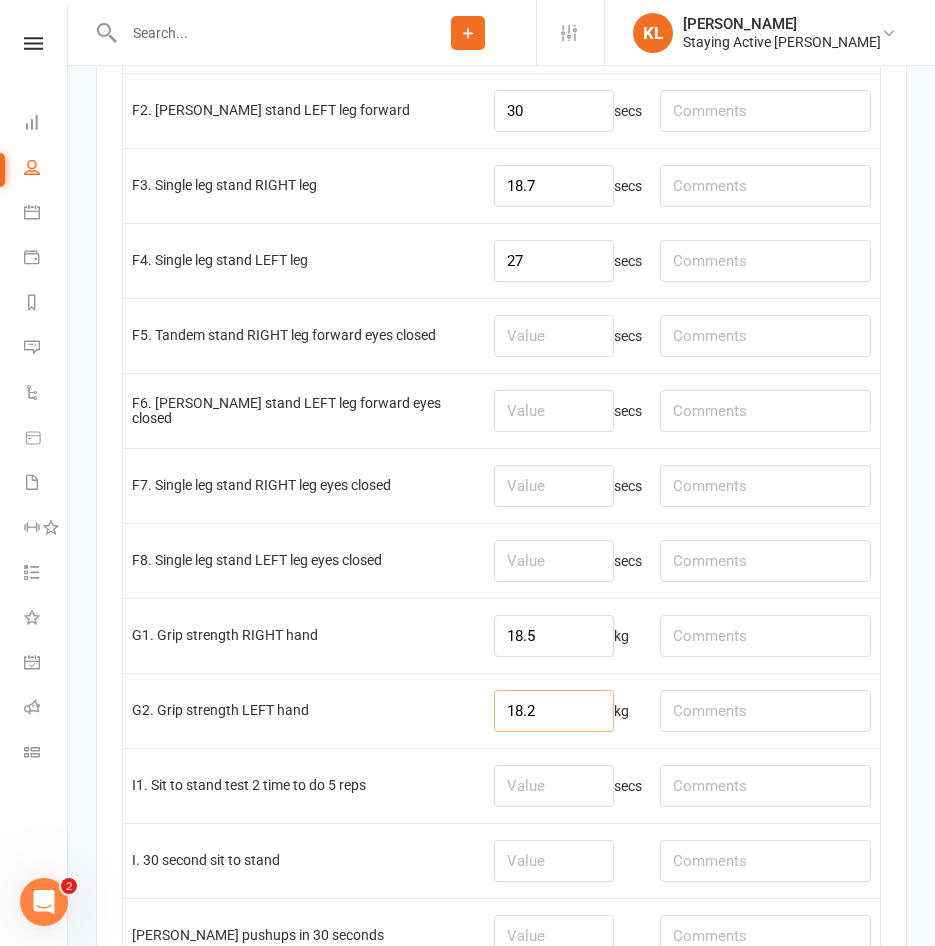 drag, startPoint x: 535, startPoint y: 710, endPoint x: 452, endPoint y: 720, distance: 83.60024 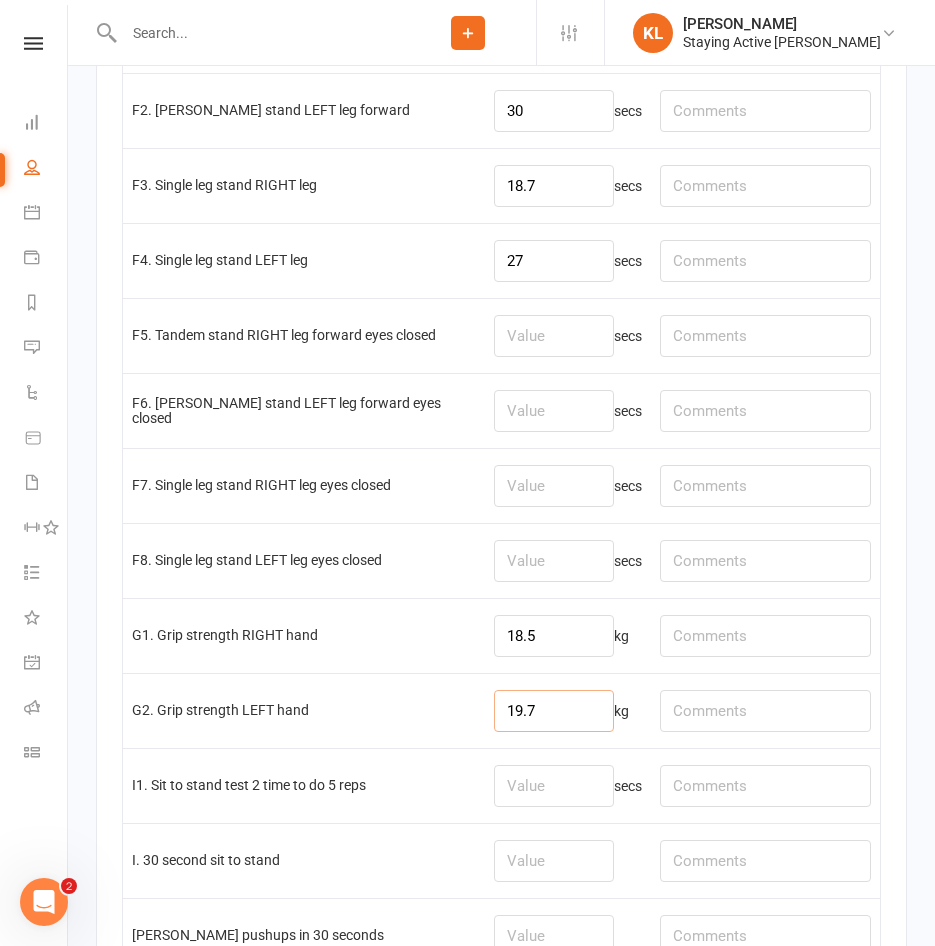scroll, scrollTop: 4100, scrollLeft: 0, axis: vertical 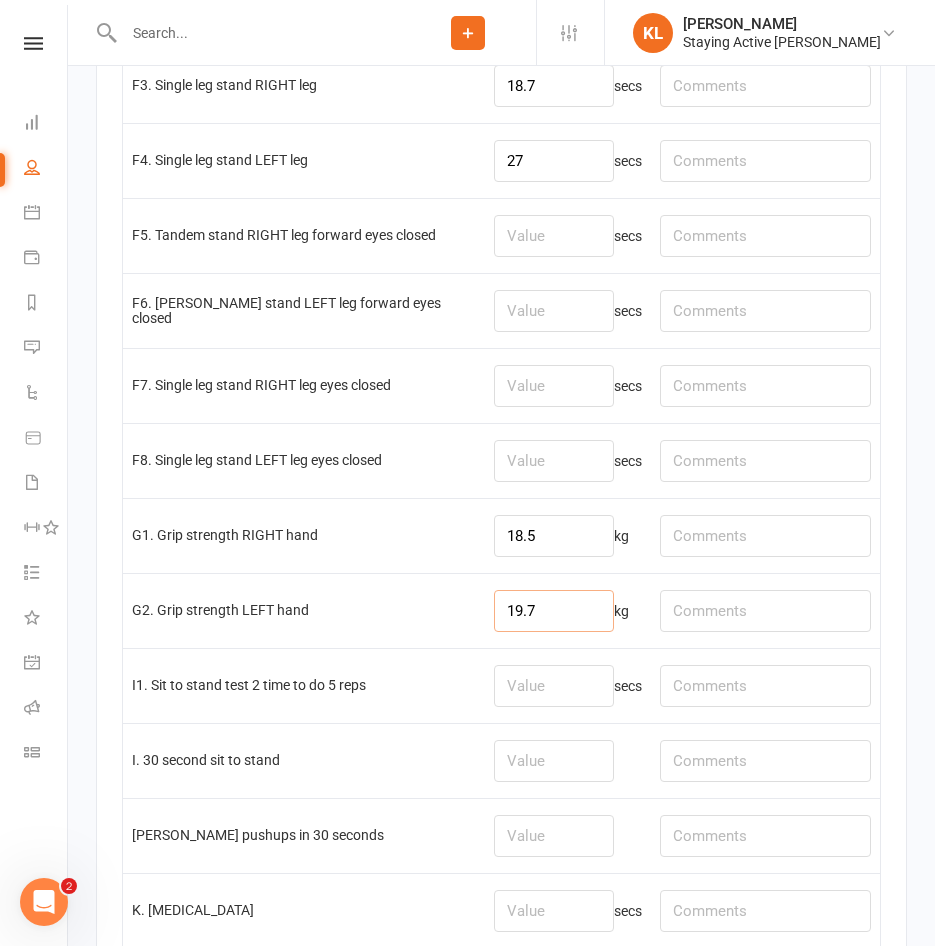 type on "19.7" 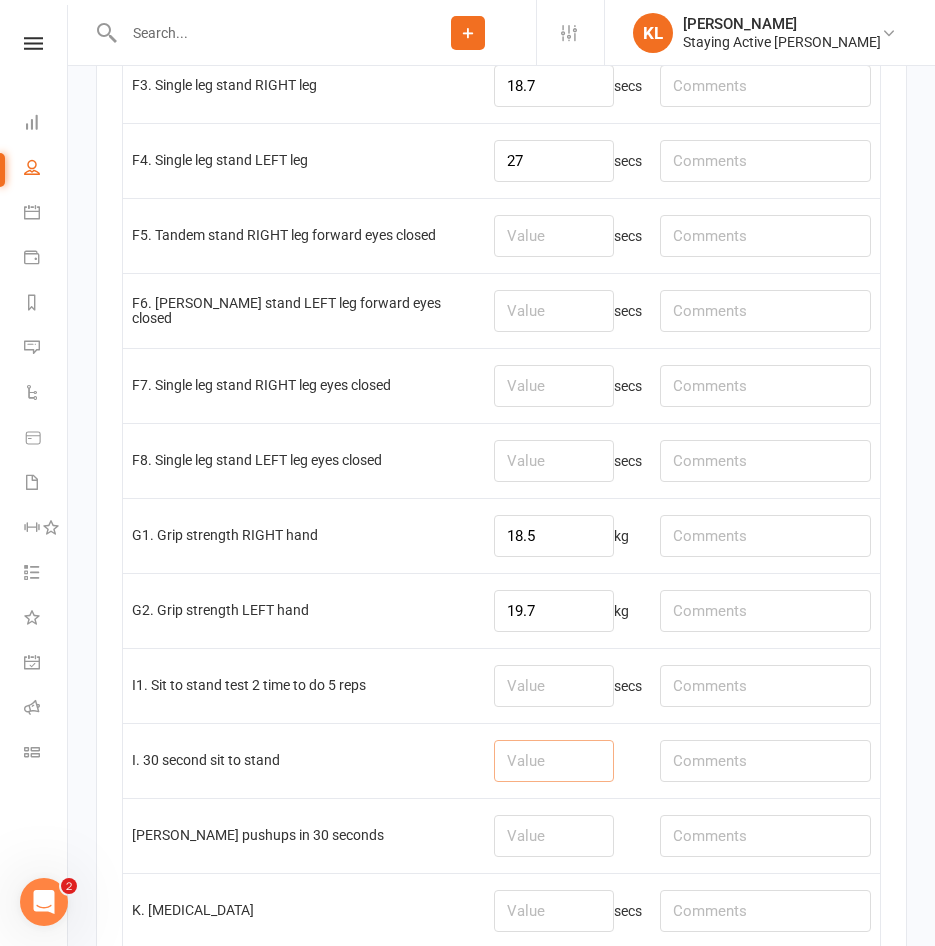 click at bounding box center (554, 761) 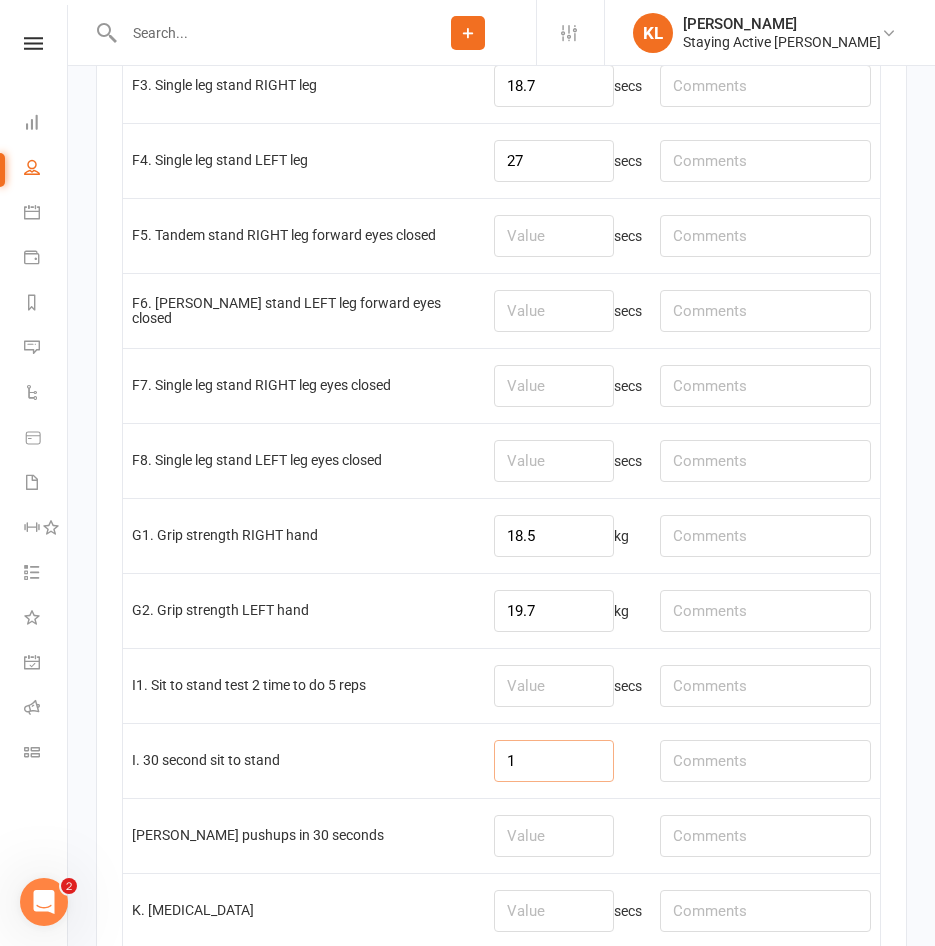 click on "1" at bounding box center (554, 761) 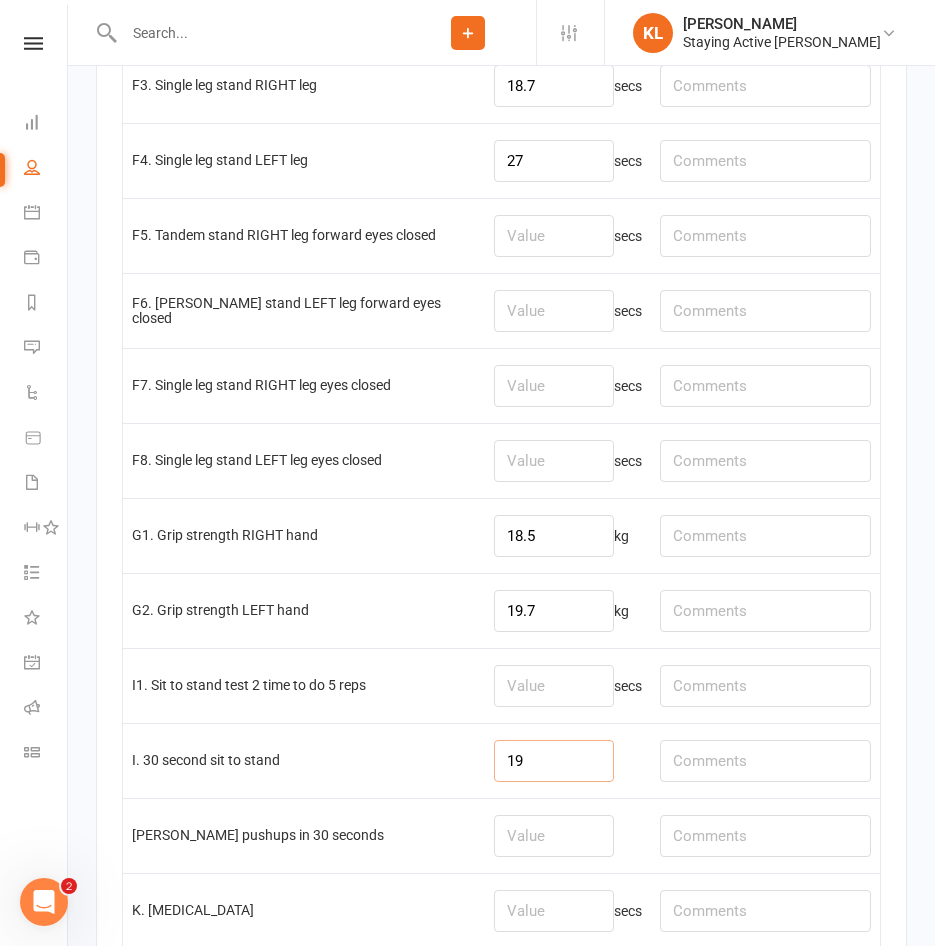 type on "19" 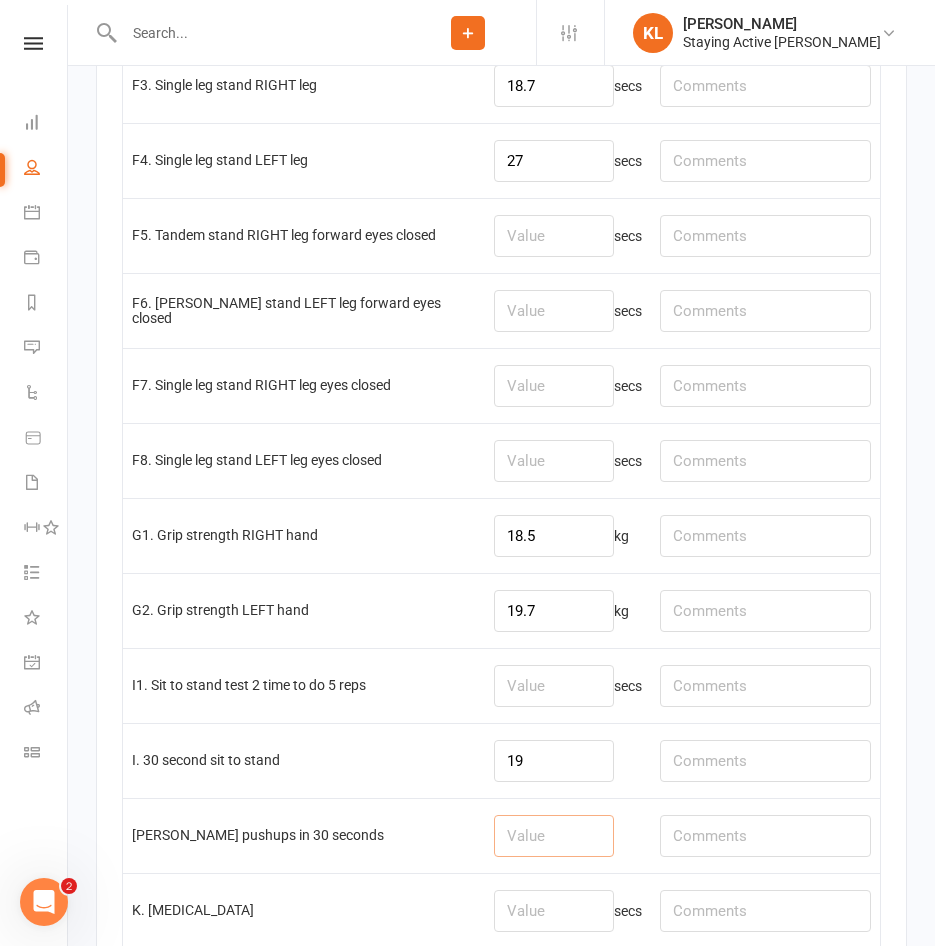 click at bounding box center (554, 836) 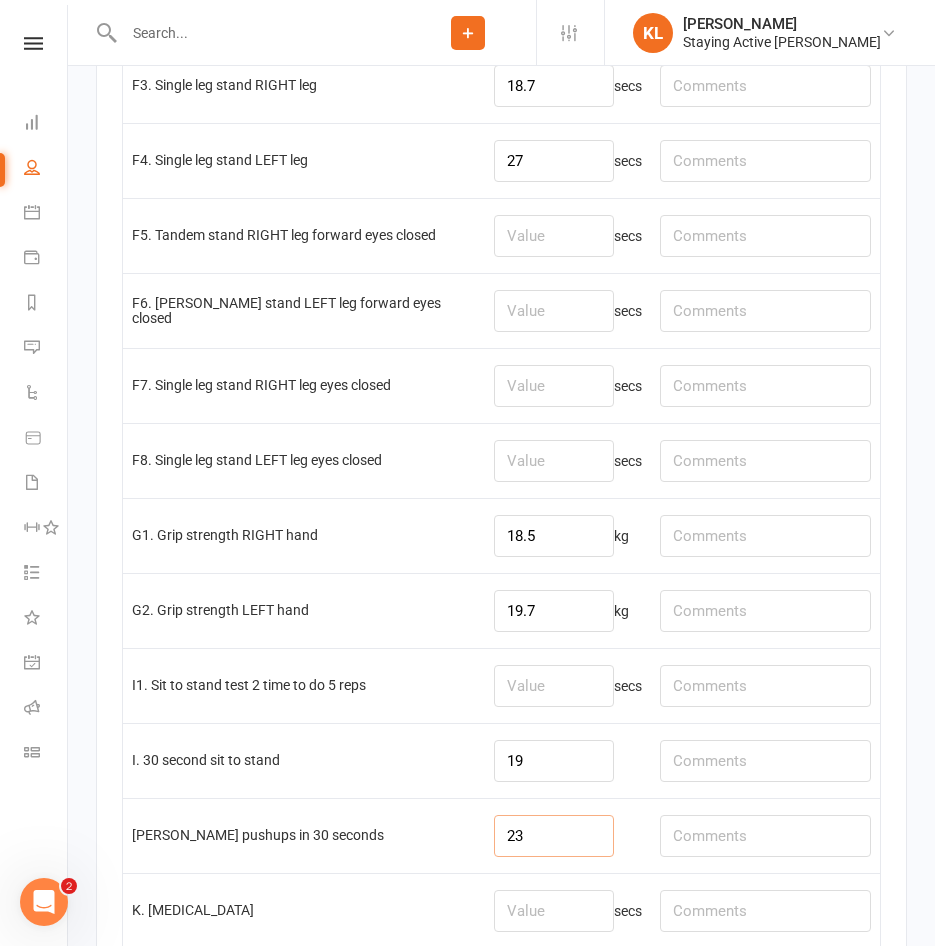 type on "23" 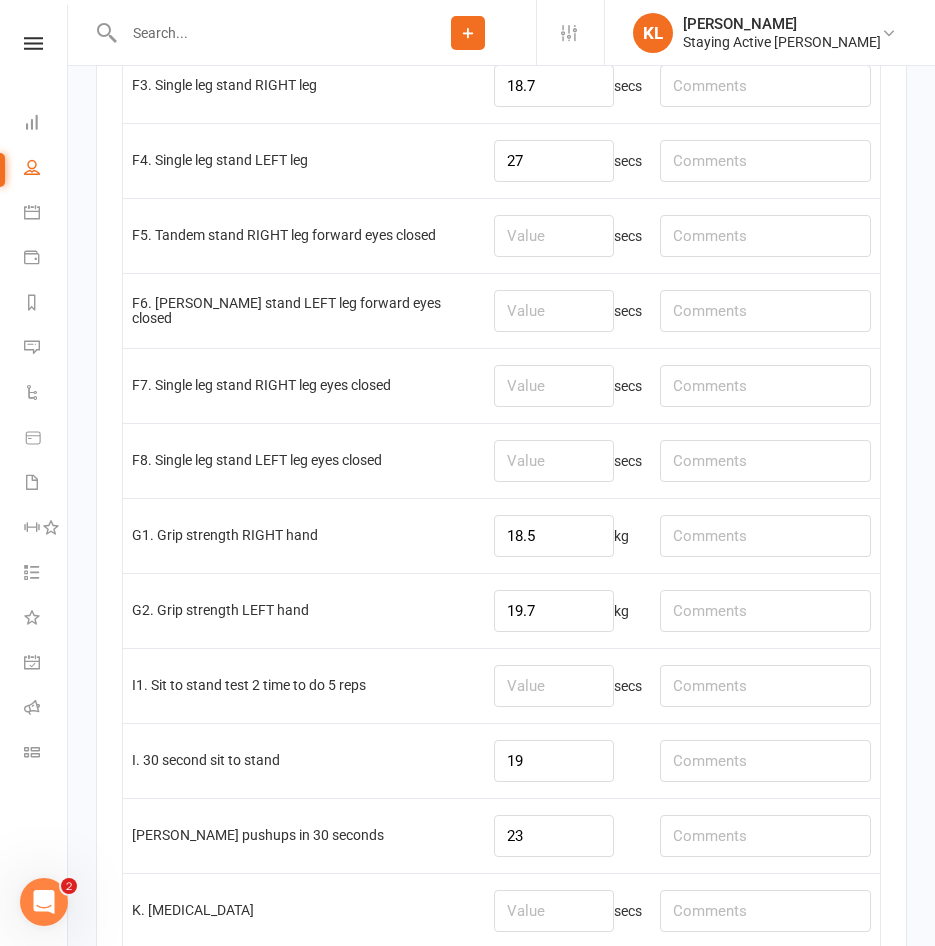 click on "J. Wall pushups in 30 seconds" at bounding box center [304, 835] 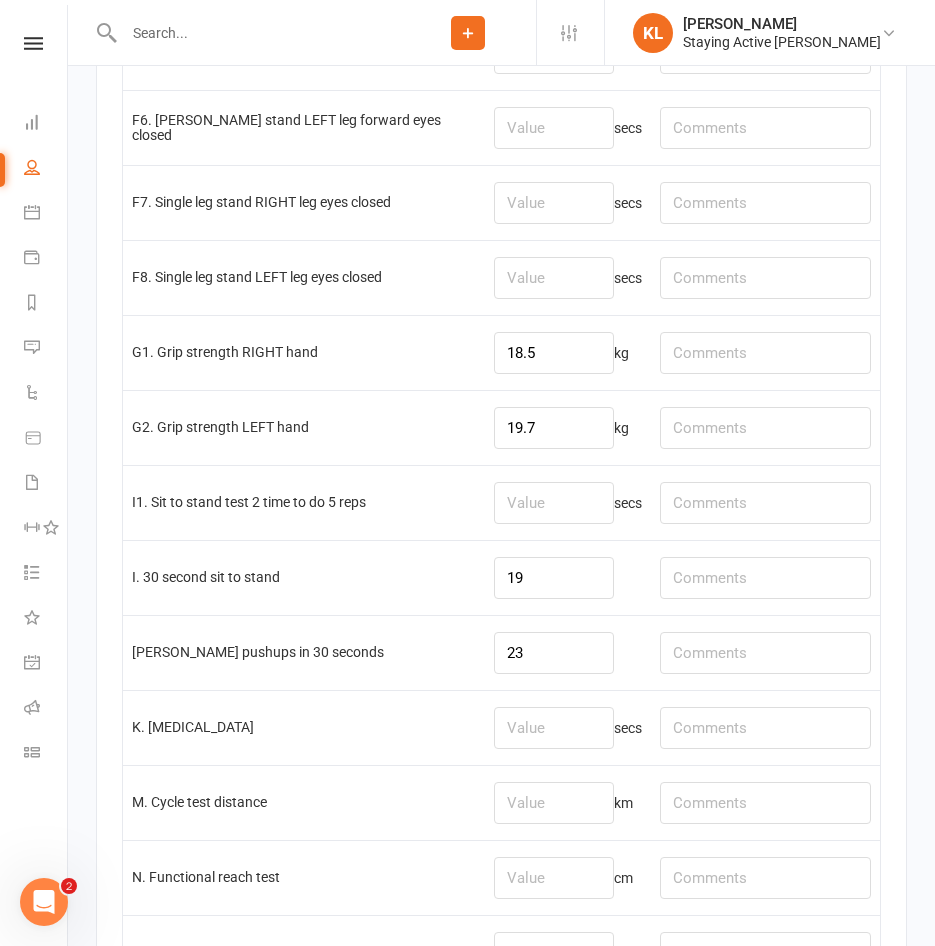 scroll, scrollTop: 4300, scrollLeft: 0, axis: vertical 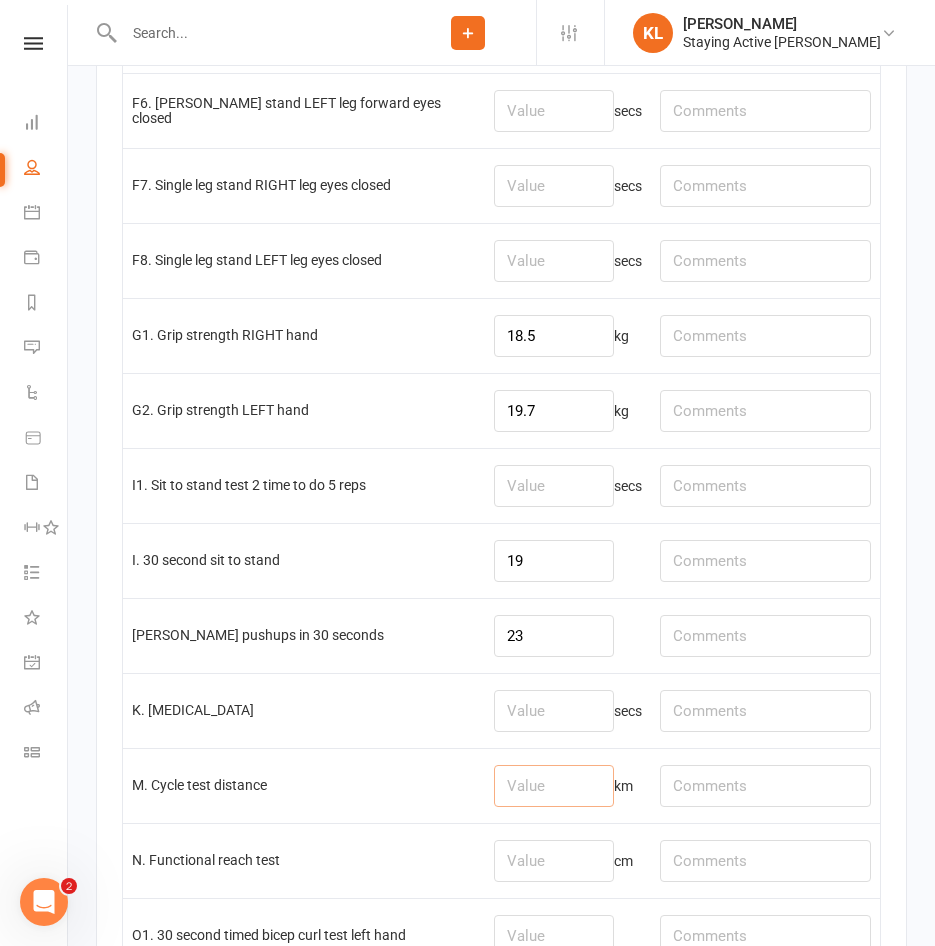 click at bounding box center (554, 786) 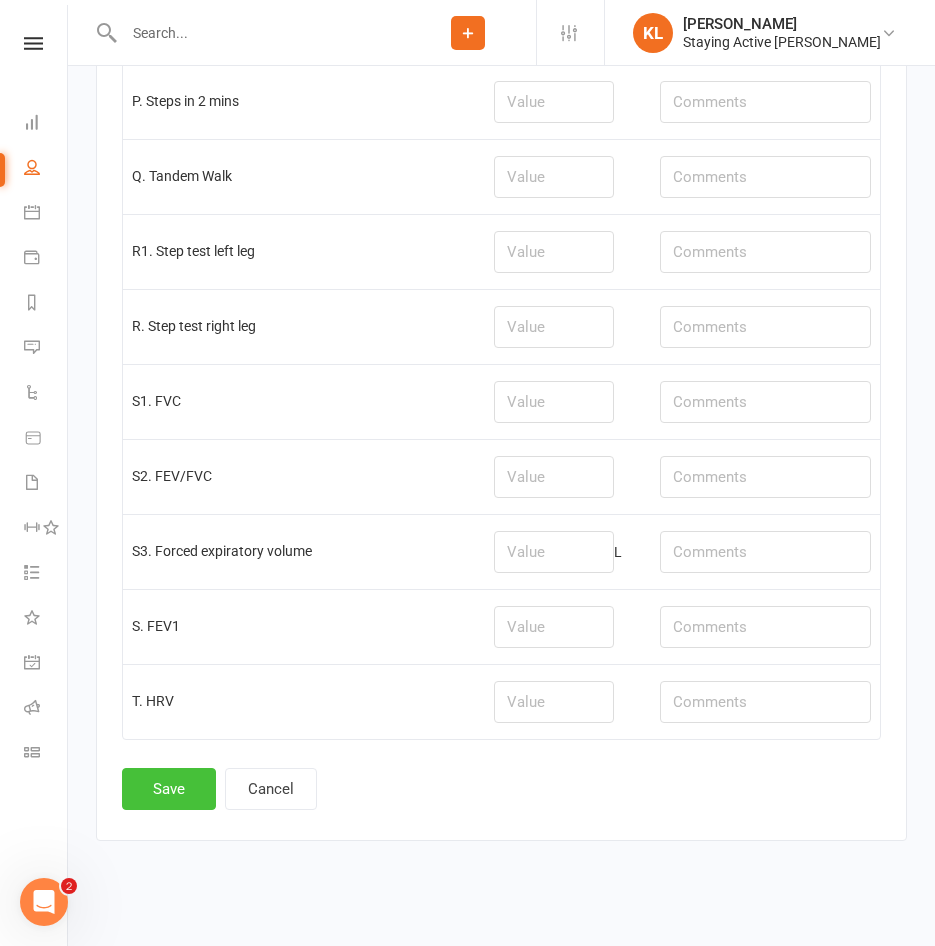 scroll, scrollTop: 5296, scrollLeft: 0, axis: vertical 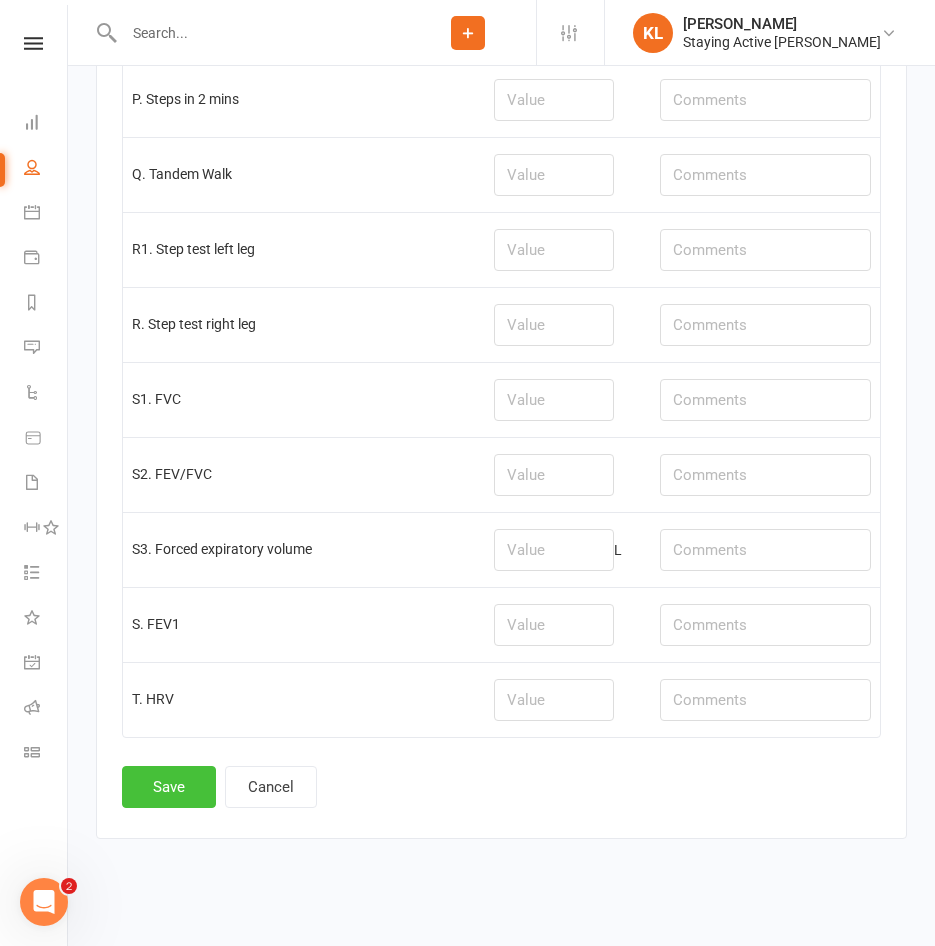 type on "1.27" 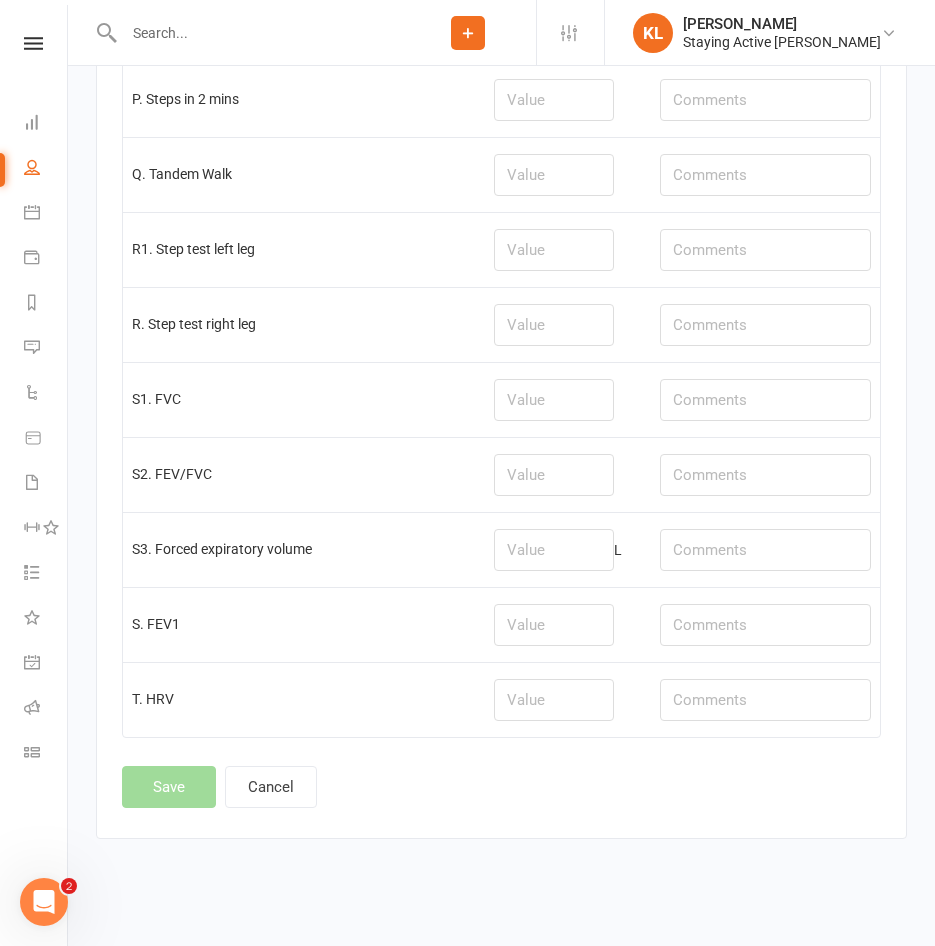 scroll, scrollTop: 0, scrollLeft: 0, axis: both 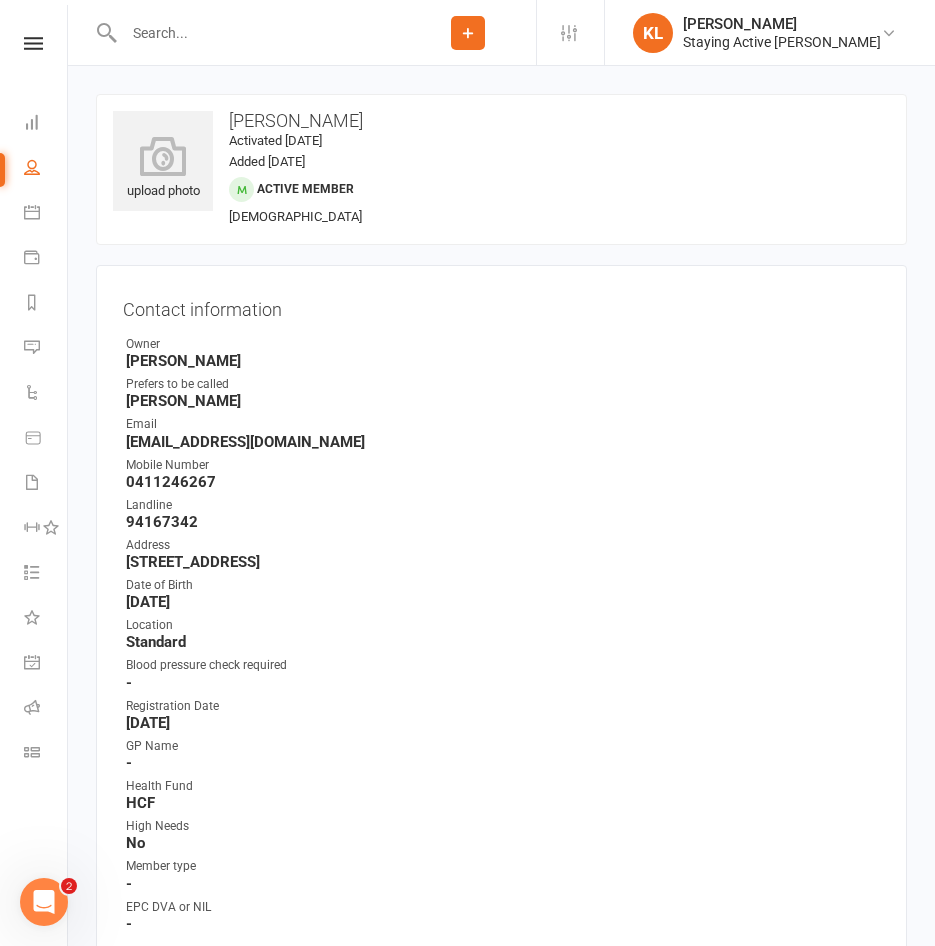 drag, startPoint x: 380, startPoint y: 408, endPoint x: 390, endPoint y: 402, distance: 11.661903 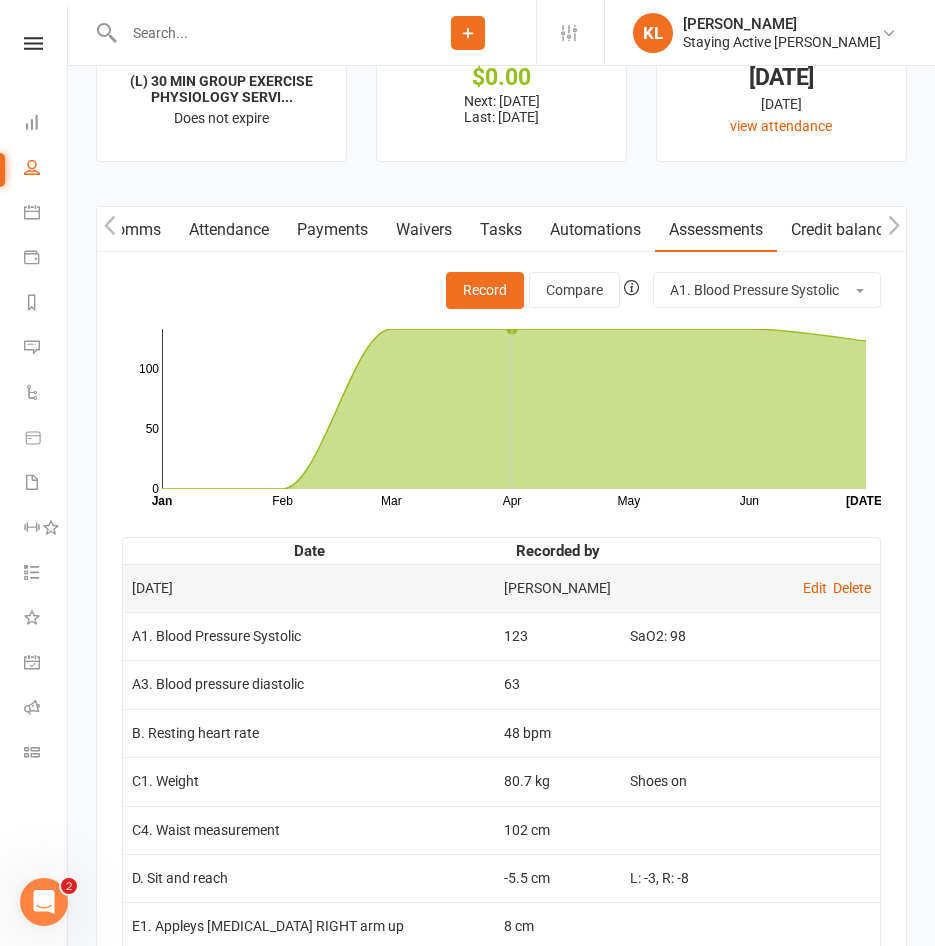 scroll, scrollTop: 2800, scrollLeft: 0, axis: vertical 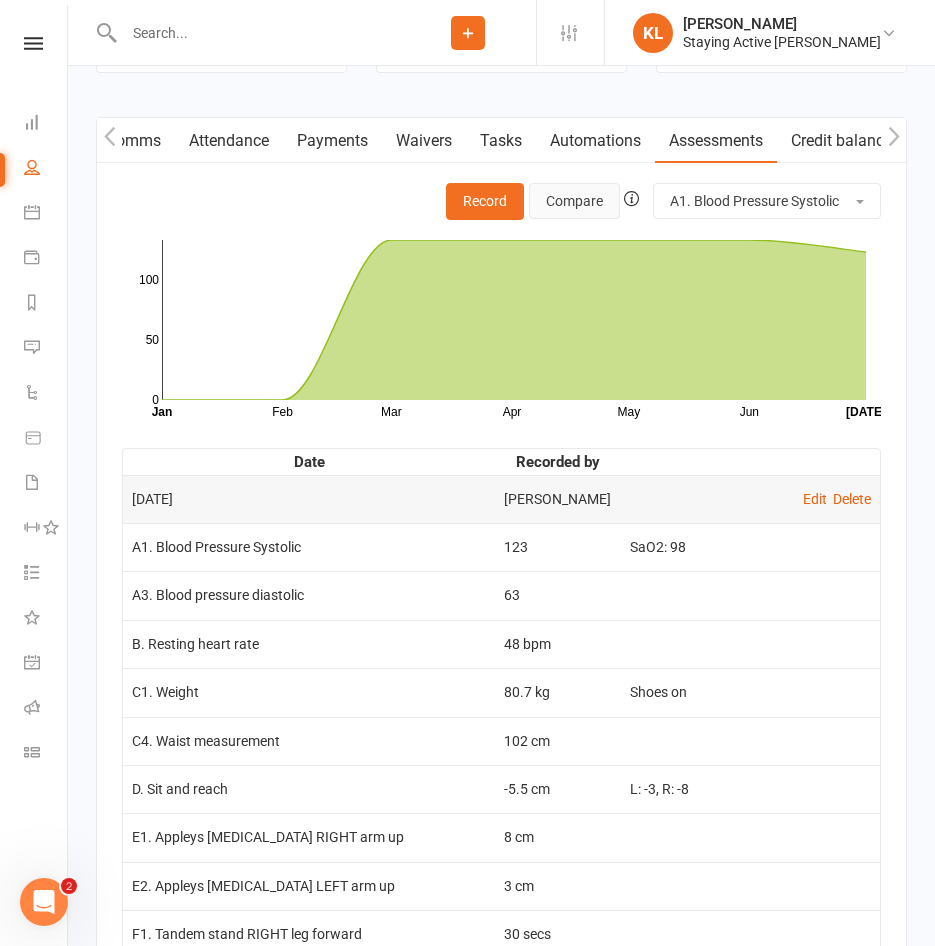 click on "Compare" at bounding box center (574, 201) 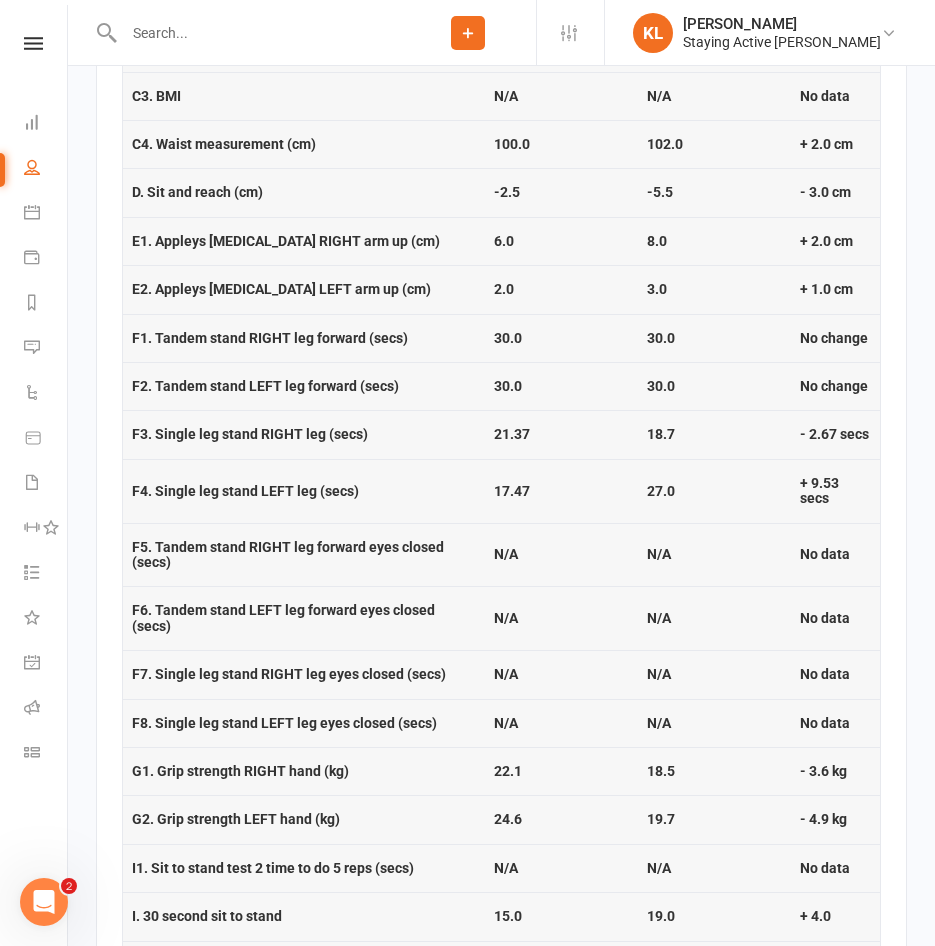 scroll, scrollTop: 3400, scrollLeft: 0, axis: vertical 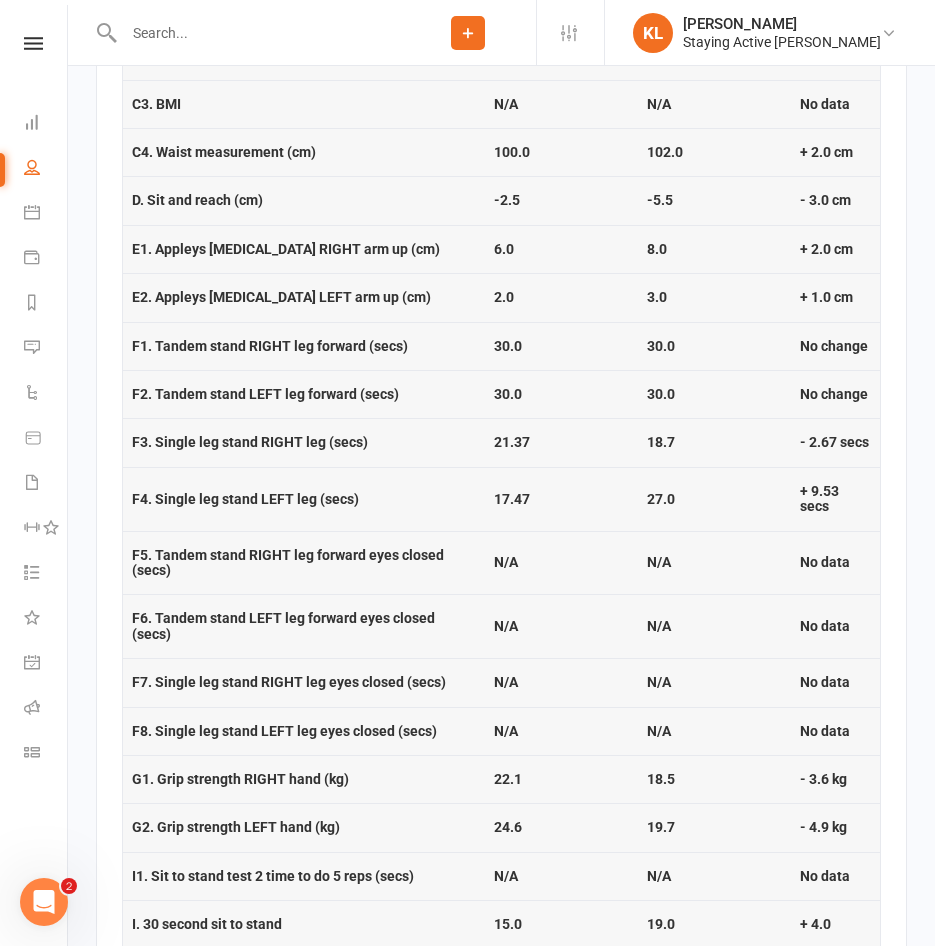 click on "F4. Single leg stand LEFT leg (secs)" at bounding box center (304, 499) 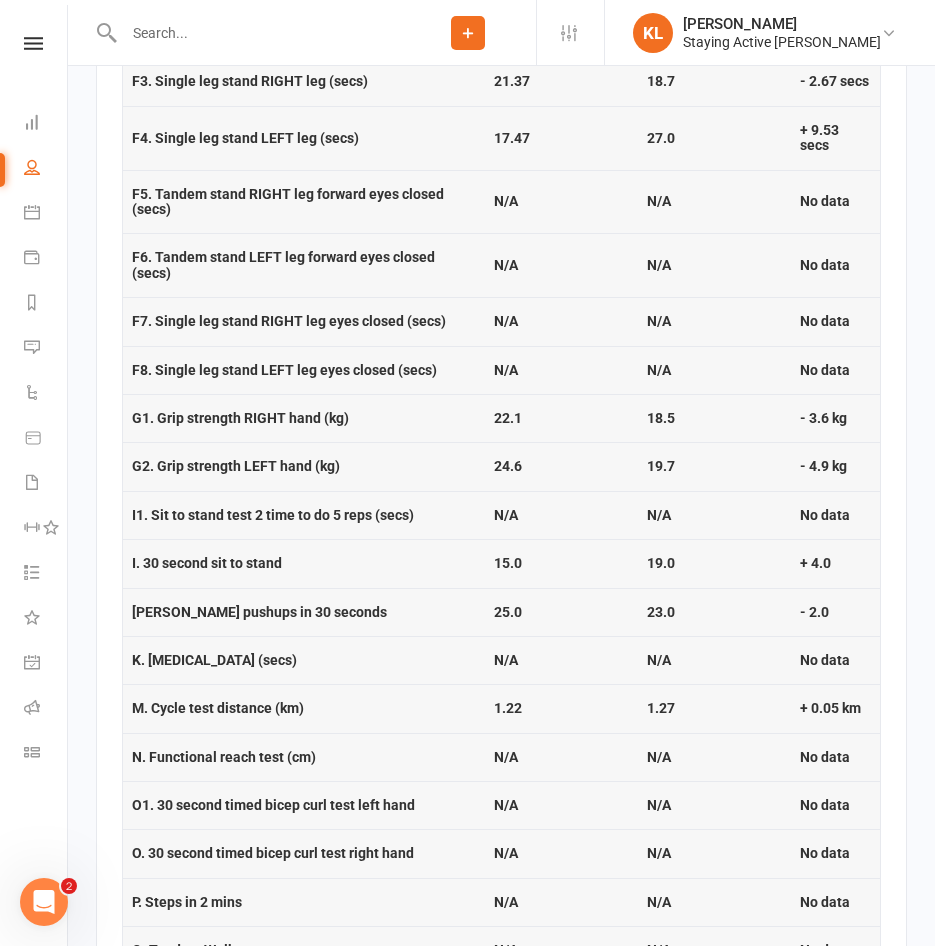 scroll, scrollTop: 3800, scrollLeft: 0, axis: vertical 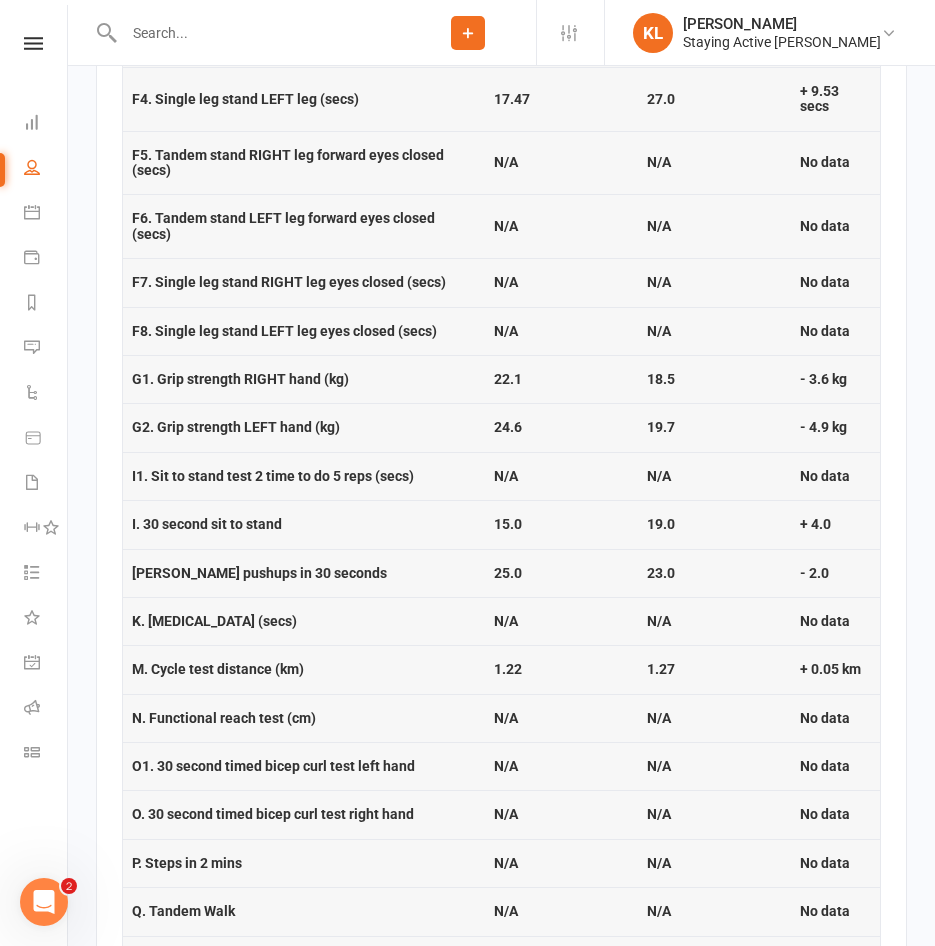 click on "N/A" at bounding box center (561, 476) 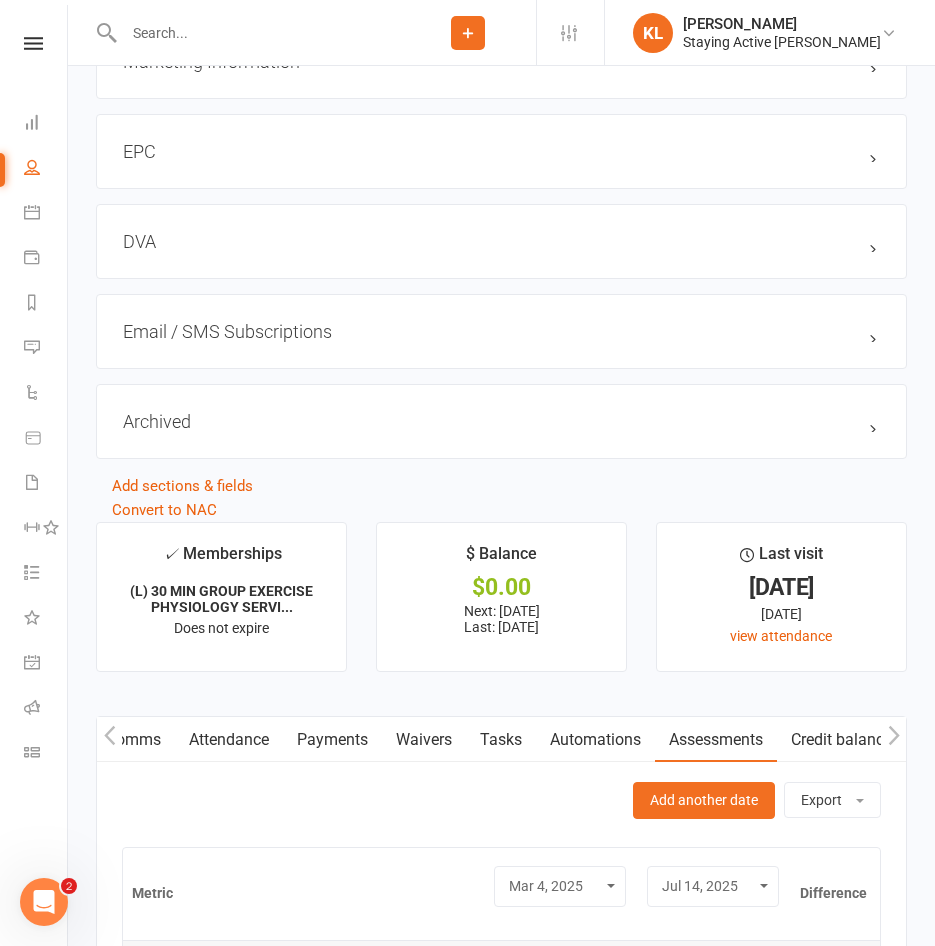 scroll, scrollTop: 2200, scrollLeft: 0, axis: vertical 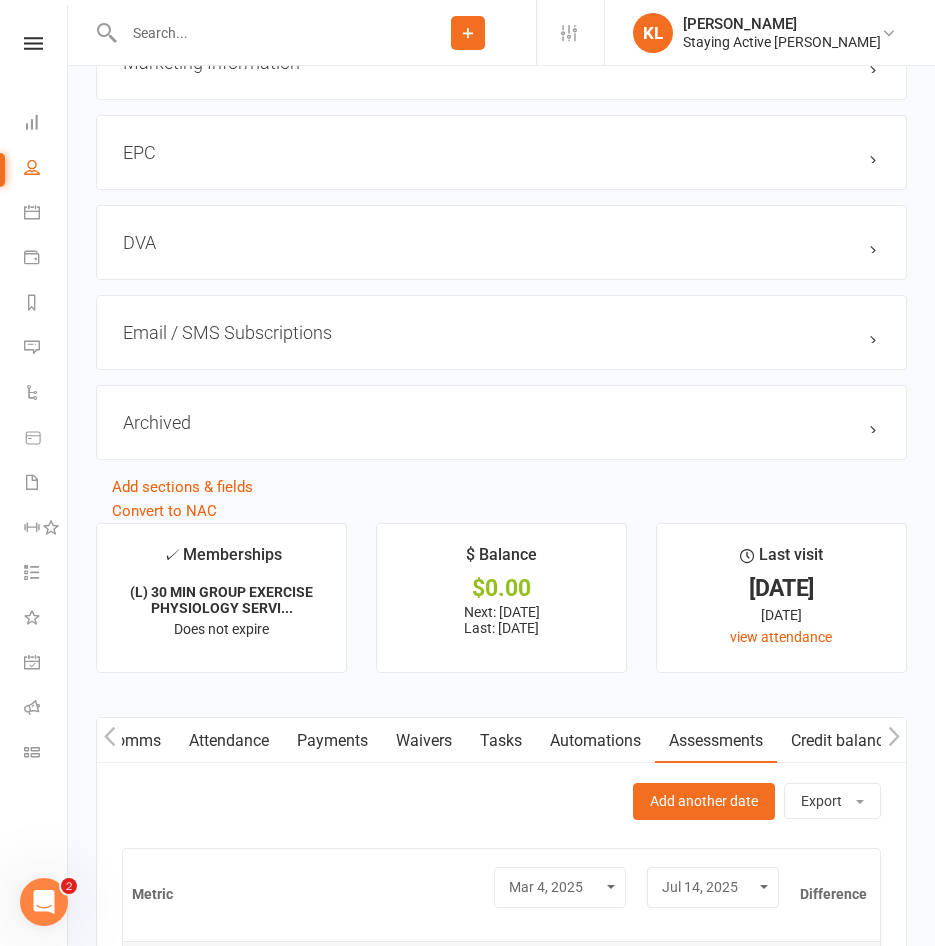 click on "upload photo John Flynn Activated 26 July, 2018 Added 12 July, 2018   Active member 79 years old  Contact information Owner   Kevin Luu Prefers to be called  John
Email  jpflynnoz@gmail.com
Mobile Number  0411246267
Landline  94167342
Address  6A Ortona Rd, Lindfield, 2070
Date of Birth  December 25, 1945
Location  Standard
Blood pressure check required  -
Registration Date  March 20, 2012
GP Name  -
Health Fund  HCF
High Needs  No
Member type  -
EPC DVA or NIL  -
Update Contact Details Flag Archive Manage Comms Settings
Wallet Credit card JOHN FLYNN  xxxx xxxx xxxx 9624  10/2026
Add / Edit Payment Method
Emergency Contact Details  edit Name Sue Drury
Relationship  Wife
Phone 94167342
Membership      (L) 30 MIN GROUP EXERCISE PHYSIOLOGY SERVICES Feb 5 2024 — Never This  week Booked: 3 Attended: 0 0 classes remaining    Cancel membership Upgrade / Downgrade Show expired memberships Add new membership
Suspensions  Show previous suspensions Add new suspension
edit" at bounding box center [501, -792] 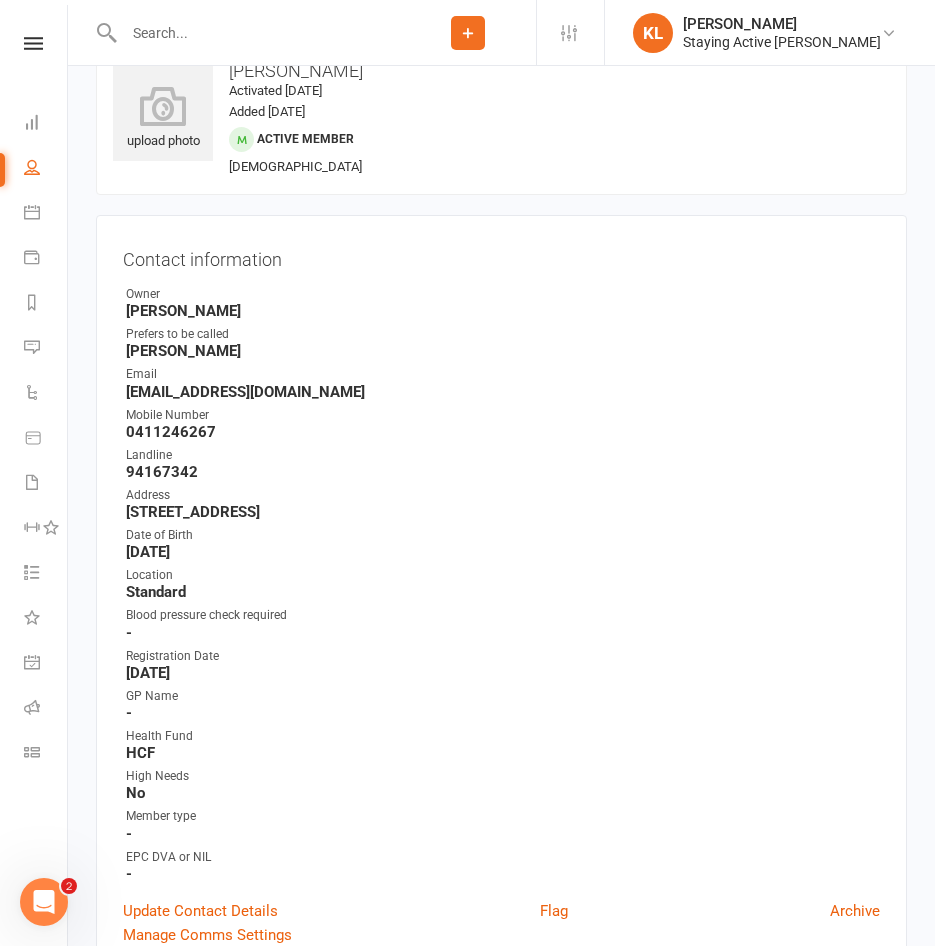 scroll, scrollTop: 0, scrollLeft: 0, axis: both 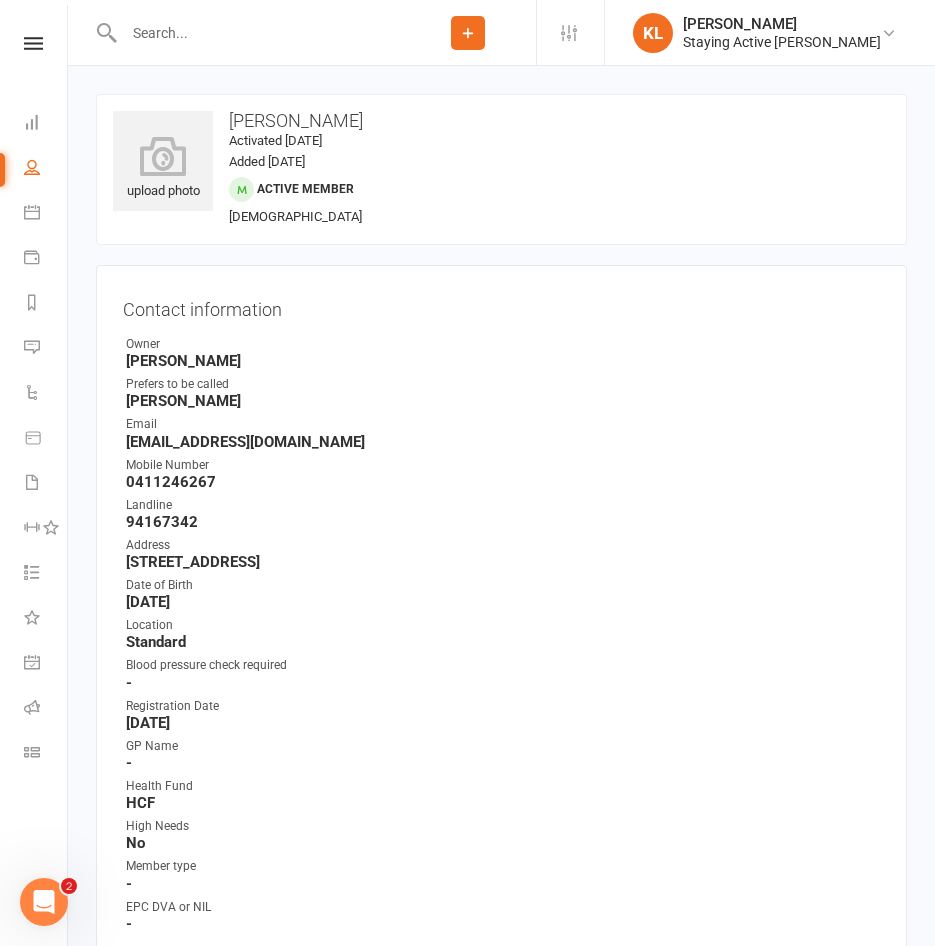 click on "upload photo John Flynn Activated 26 July, 2018 Added 12 July, 2018   Active member 79 years old  Contact information Owner   Kevin Luu Prefers to be called  John
Email  jpflynnoz@gmail.com
Mobile Number  0411246267
Landline  94167342
Address  6A Ortona Rd, Lindfield, 2070
Date of Birth  December 25, 1945
Location  Standard
Blood pressure check required  -
Registration Date  March 20, 2012
GP Name  -
Health Fund  HCF
High Needs  No
Member type  -
EPC DVA or NIL  -
Update Contact Details Flag Archive Manage Comms Settings" at bounding box center [501, 559] 